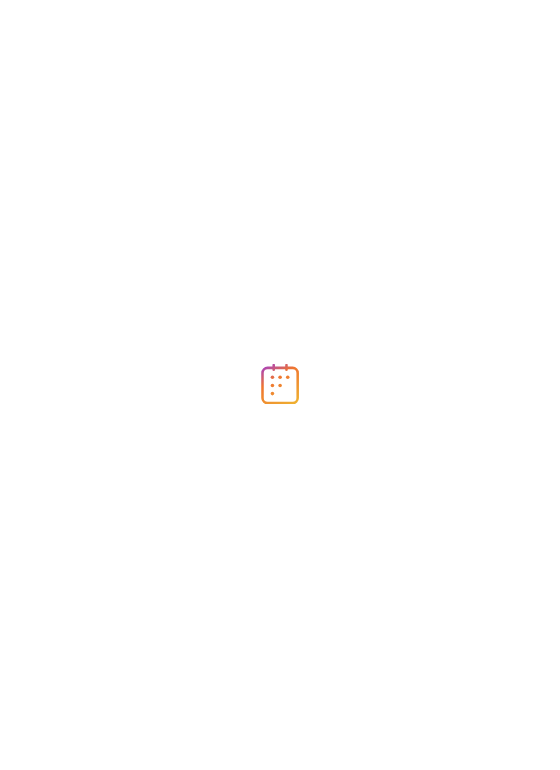 scroll, scrollTop: 0, scrollLeft: 0, axis: both 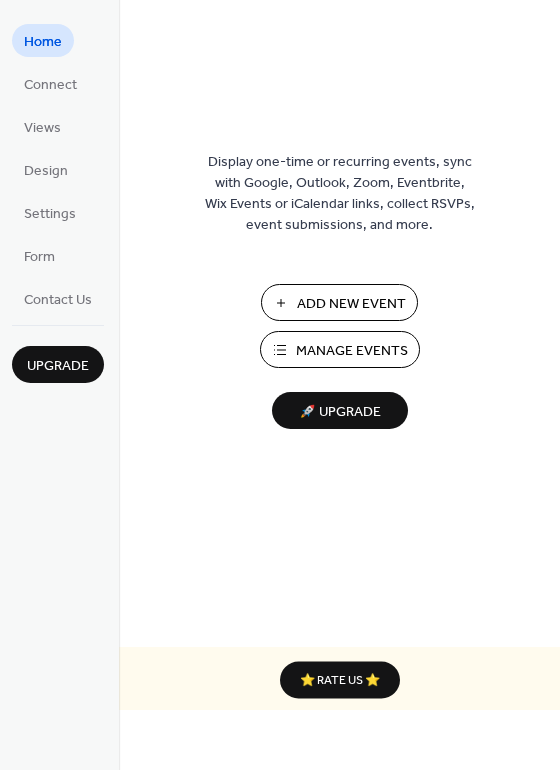 click on "Add New Event" at bounding box center (351, 304) 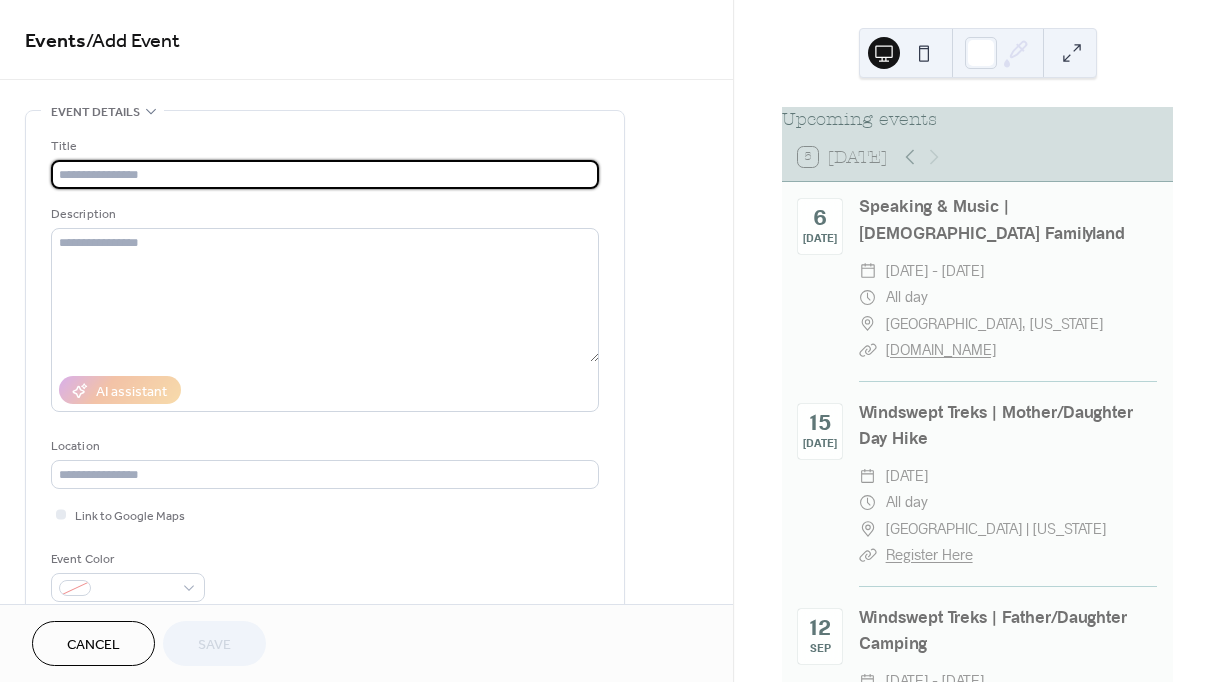 scroll, scrollTop: 0, scrollLeft: 0, axis: both 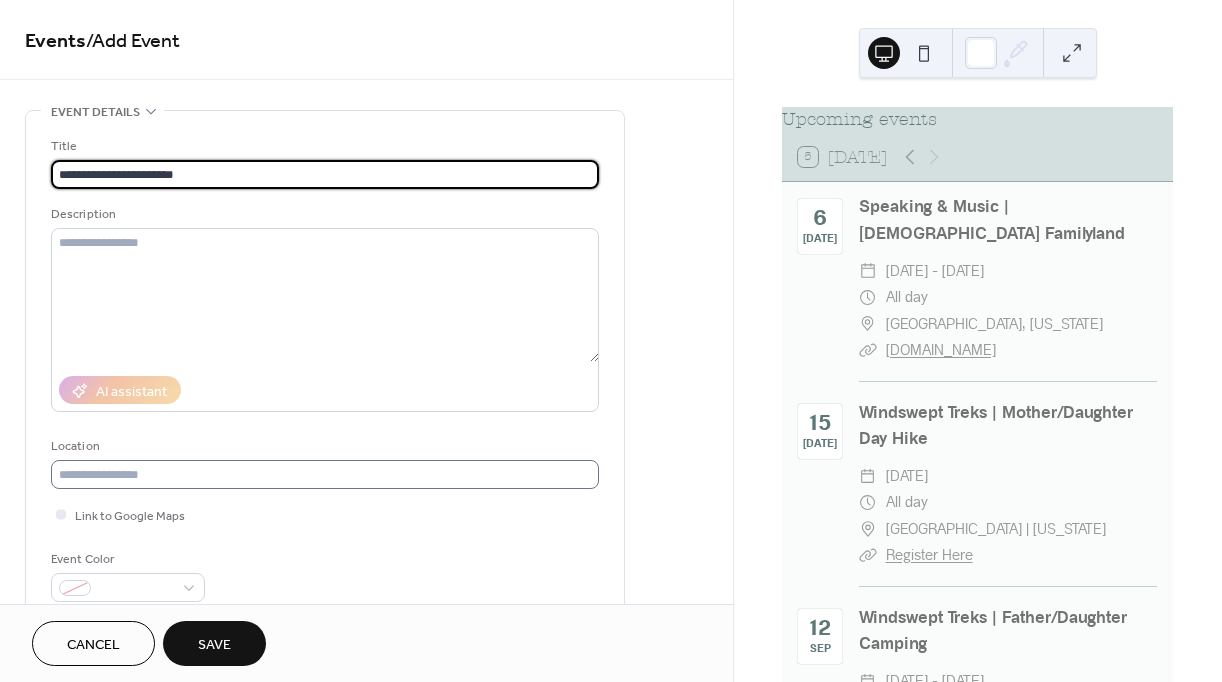 type on "**********" 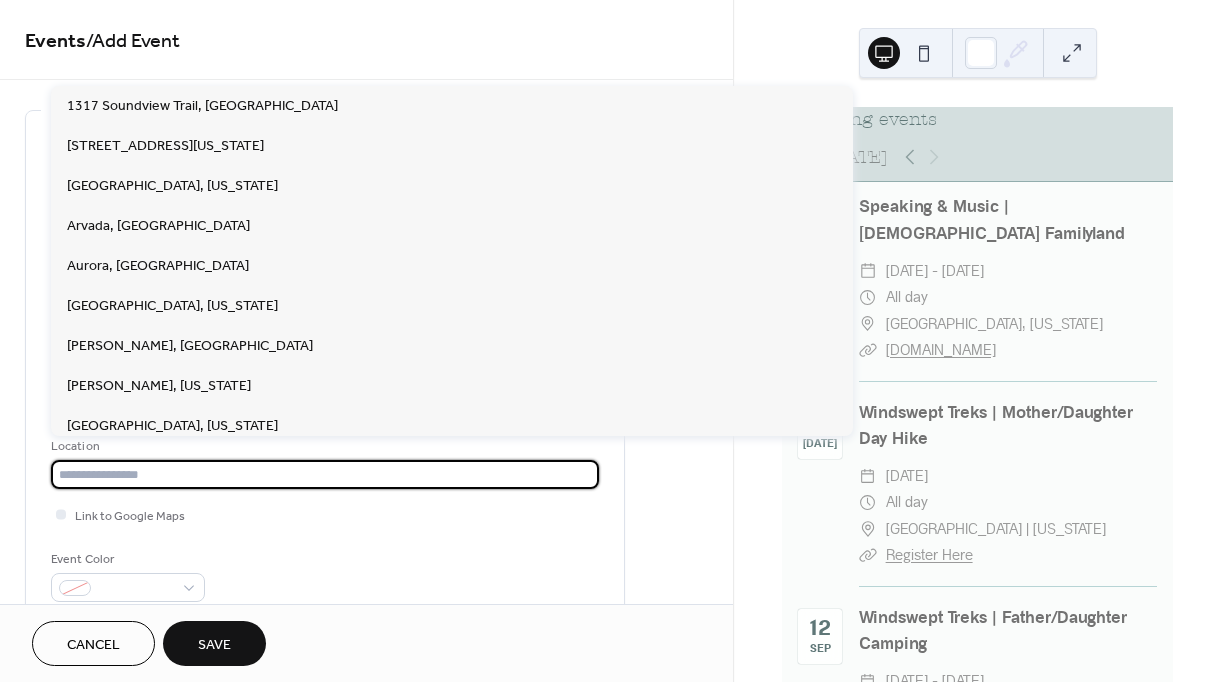 click at bounding box center [325, 474] 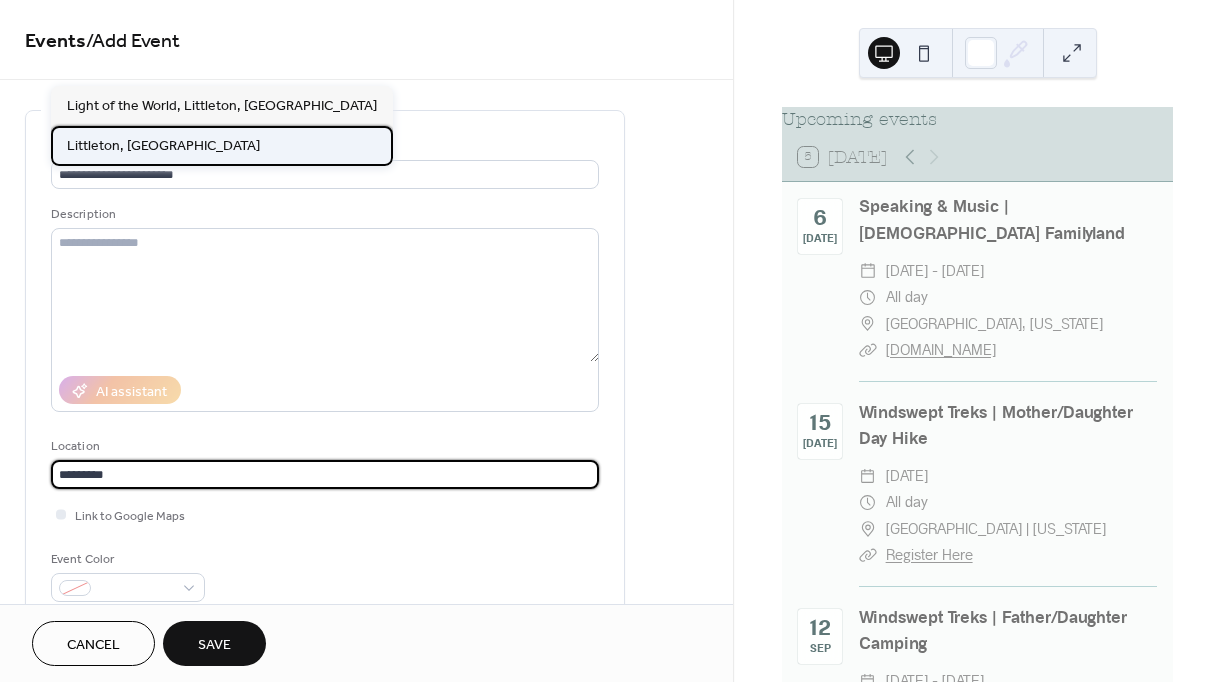 click on "Littleton, CO" at bounding box center [163, 145] 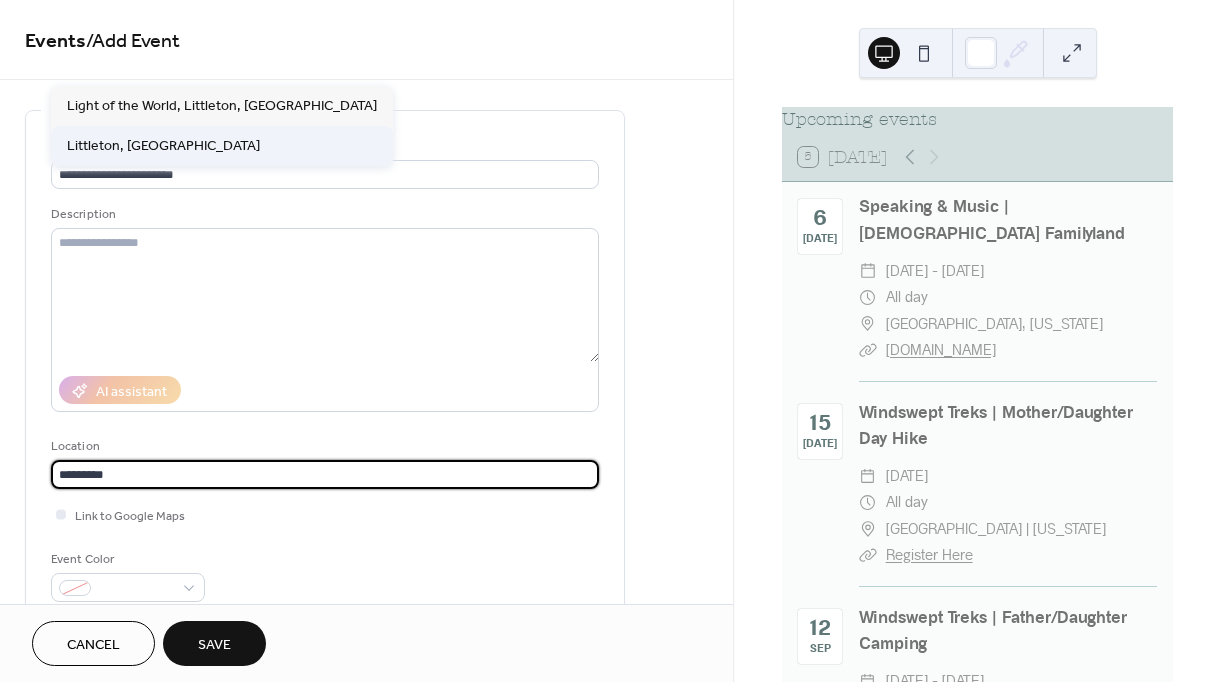 type on "**********" 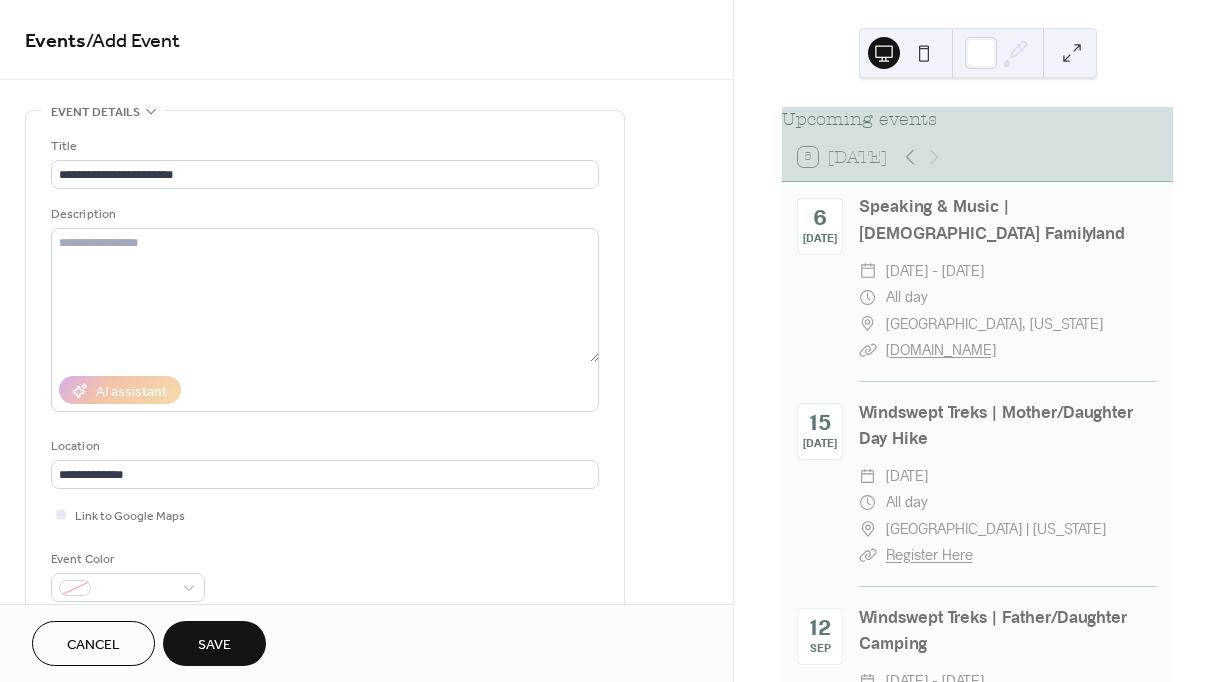click on "**********" at bounding box center (325, 369) 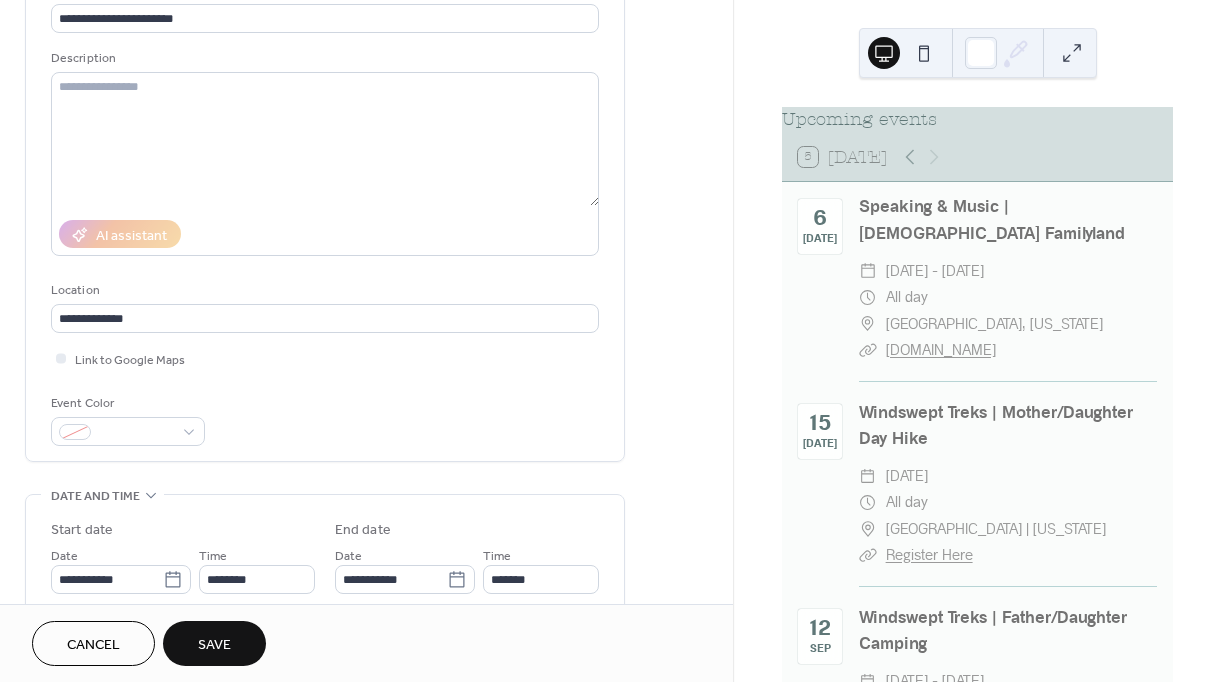 scroll, scrollTop: 164, scrollLeft: 0, axis: vertical 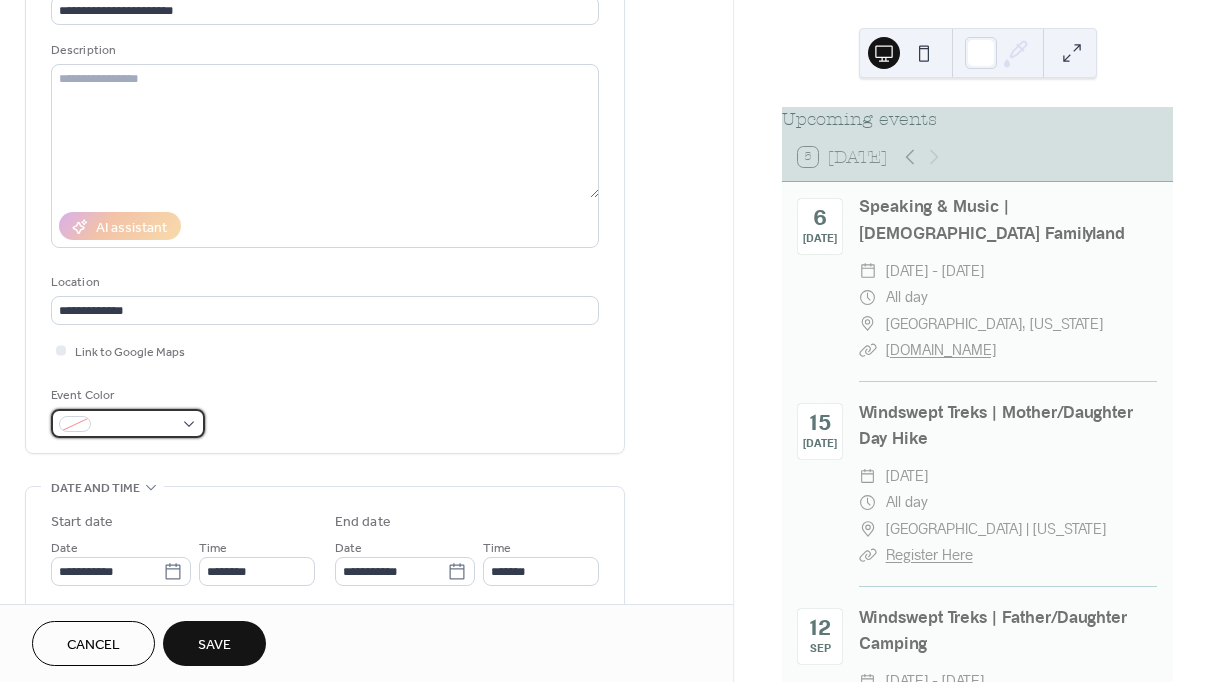 click at bounding box center (128, 423) 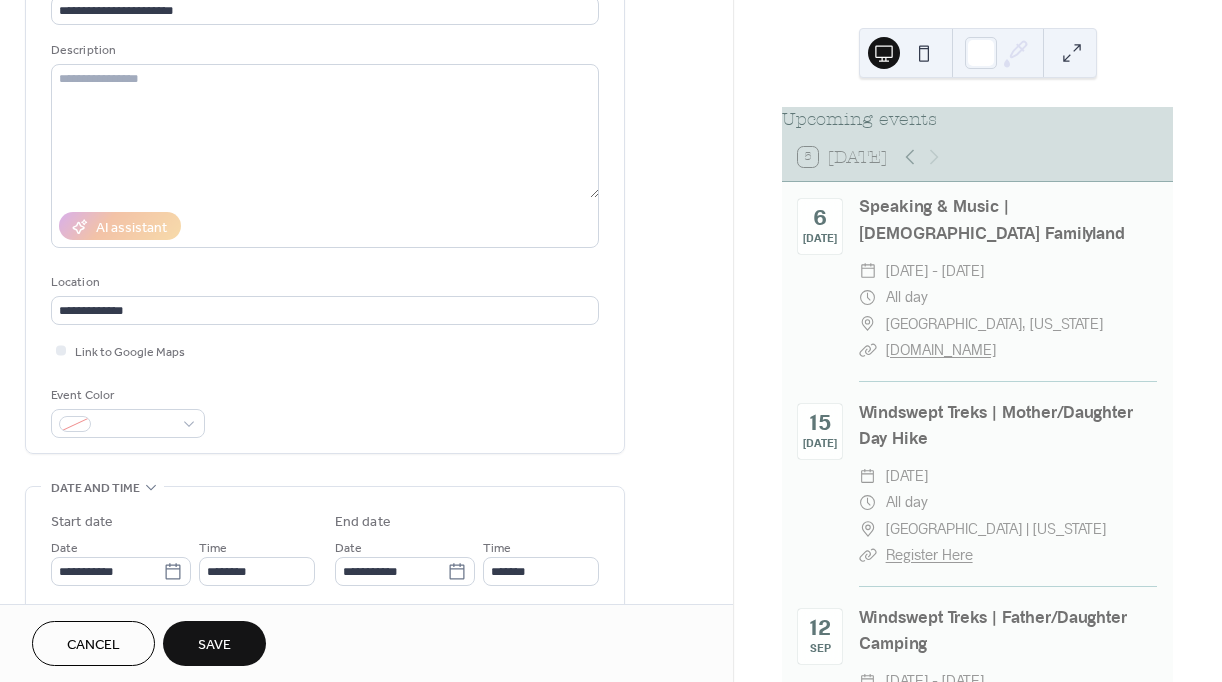 click on "Event Color" at bounding box center [325, 411] 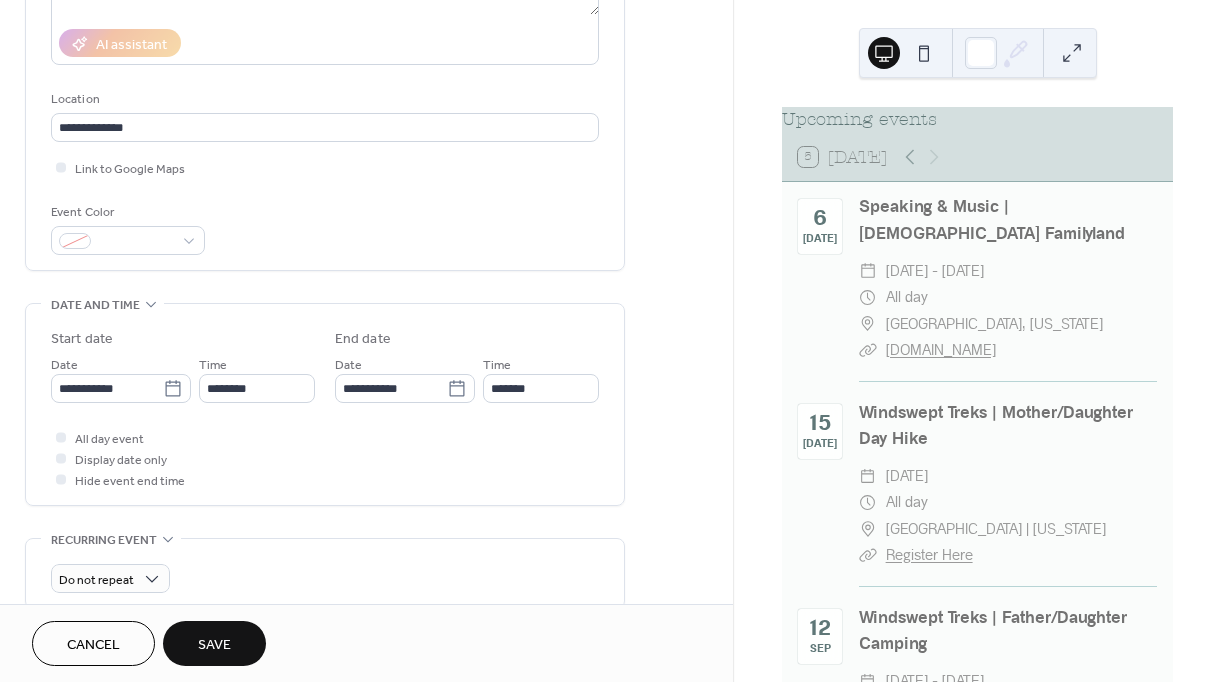 scroll, scrollTop: 348, scrollLeft: 0, axis: vertical 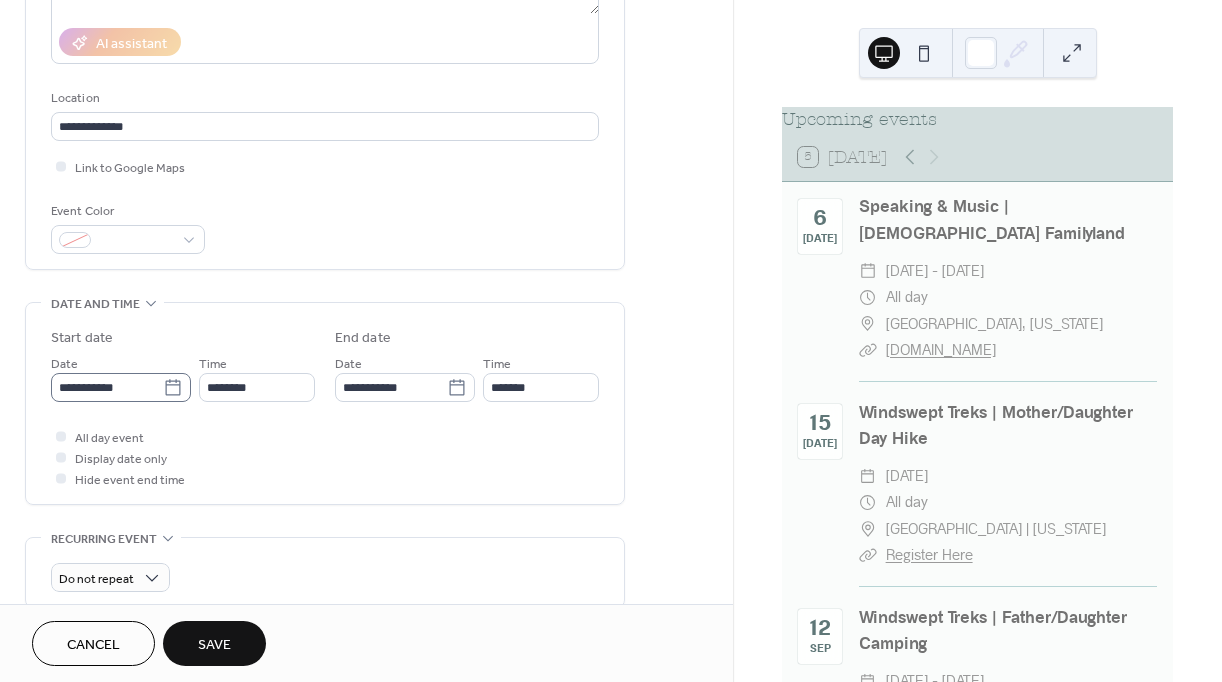 click 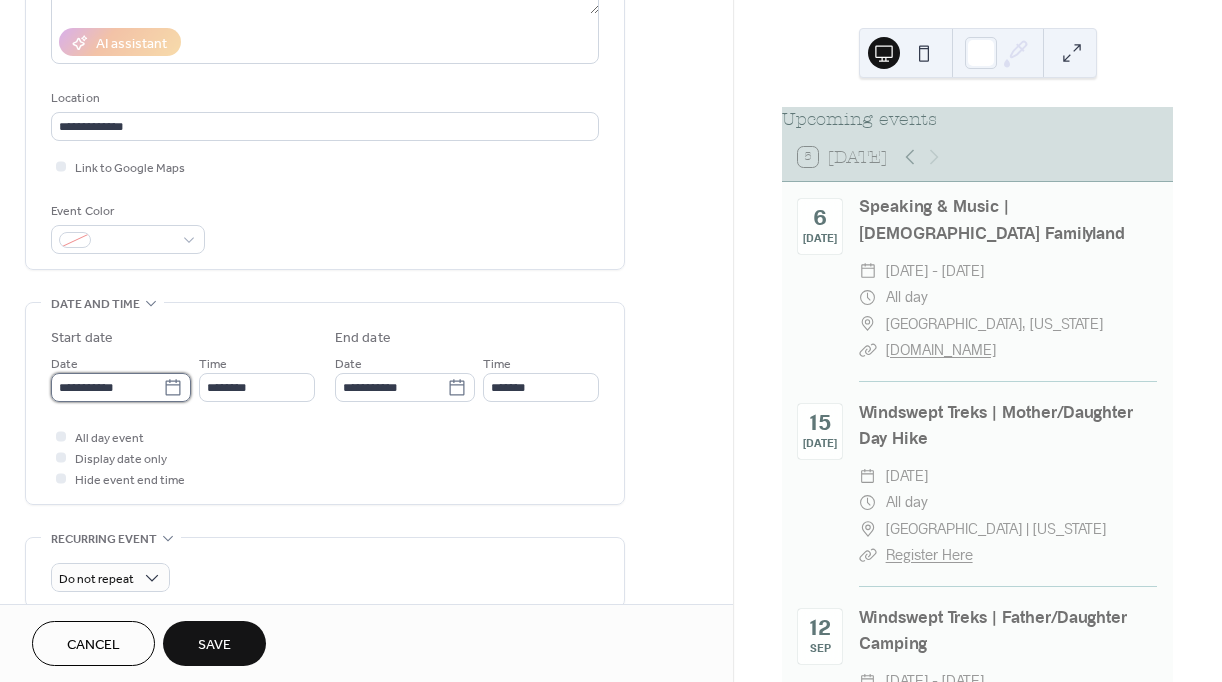click on "**********" at bounding box center [107, 387] 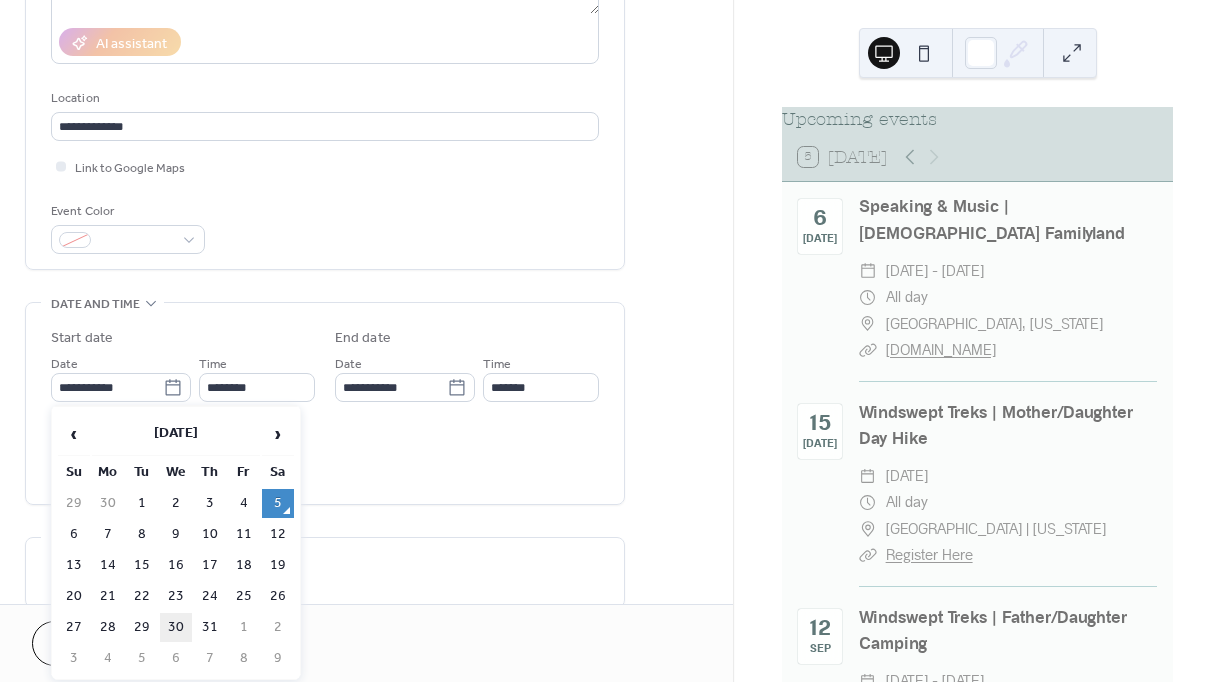 click on "30" at bounding box center [176, 627] 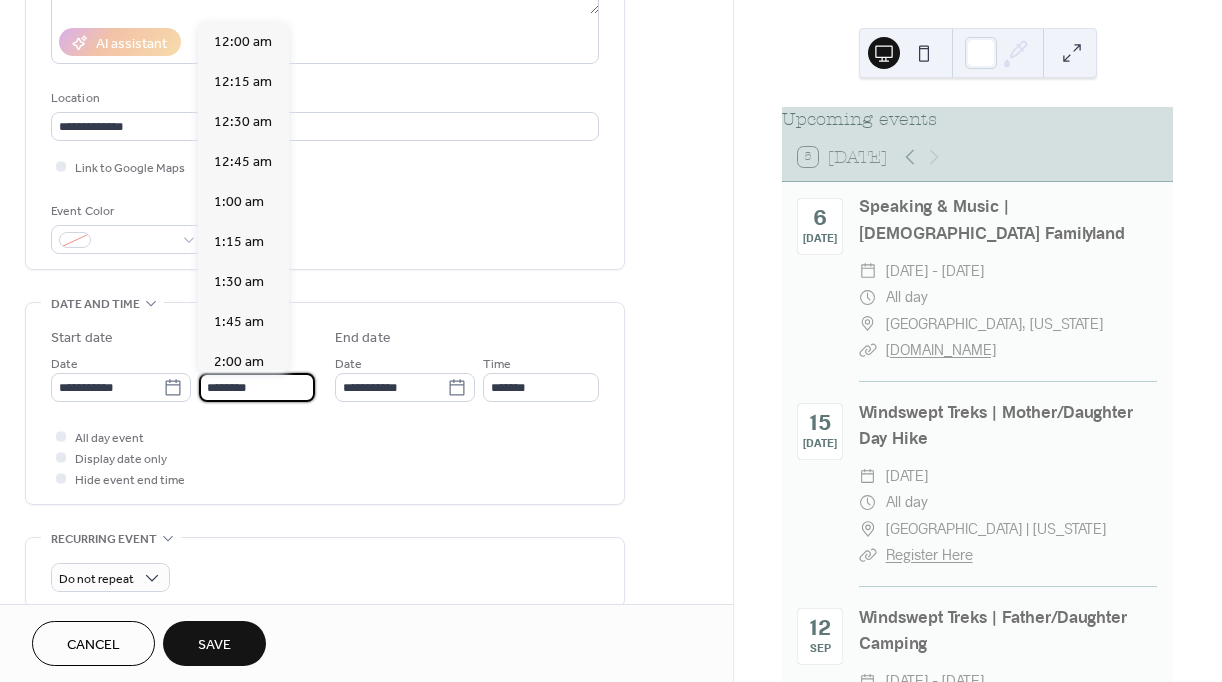 click on "********" at bounding box center [257, 387] 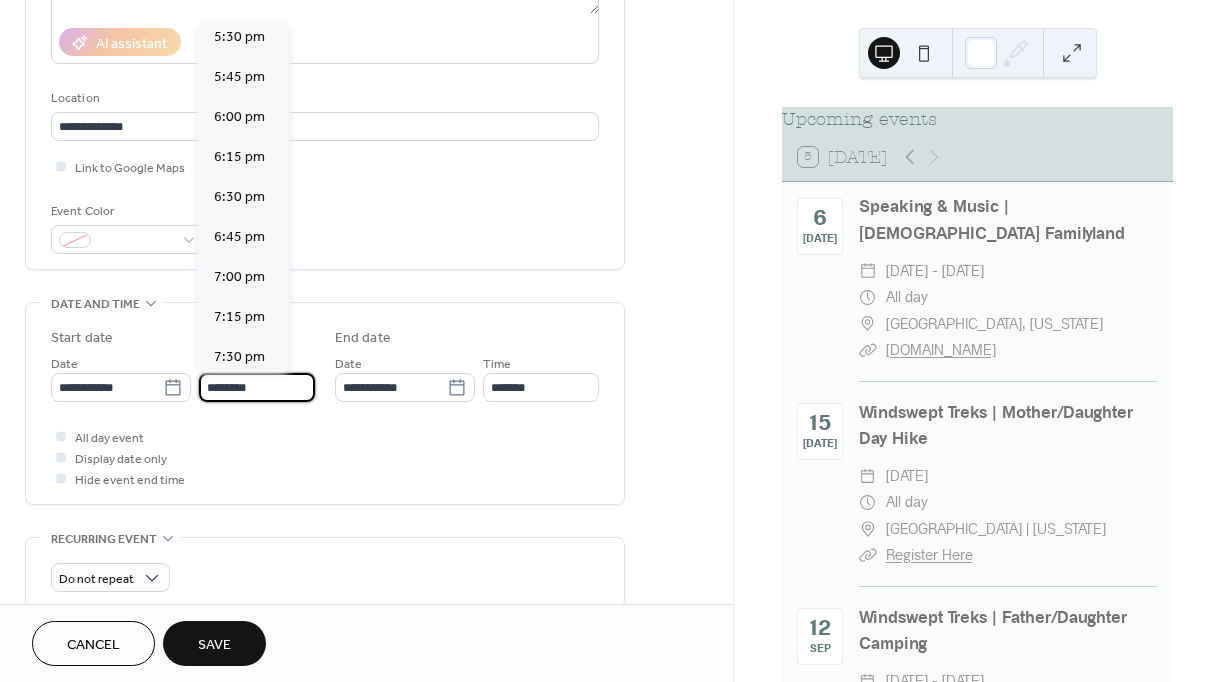 scroll, scrollTop: 2808, scrollLeft: 0, axis: vertical 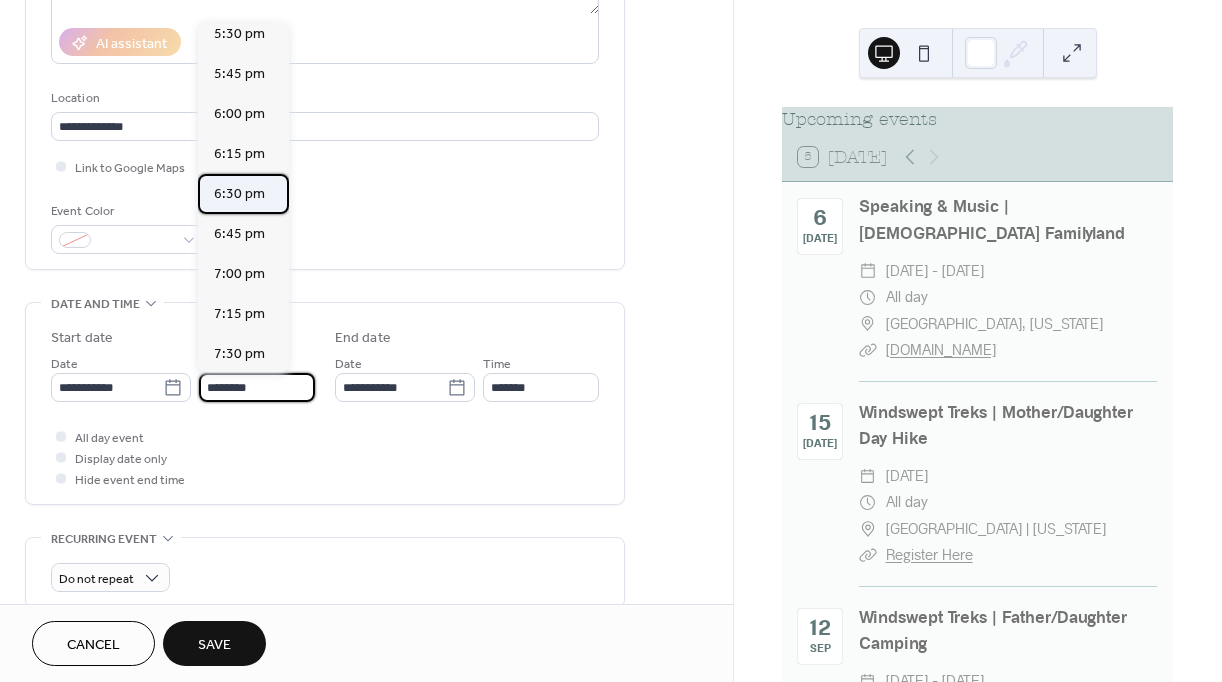 click on "6:30 pm" at bounding box center (239, 193) 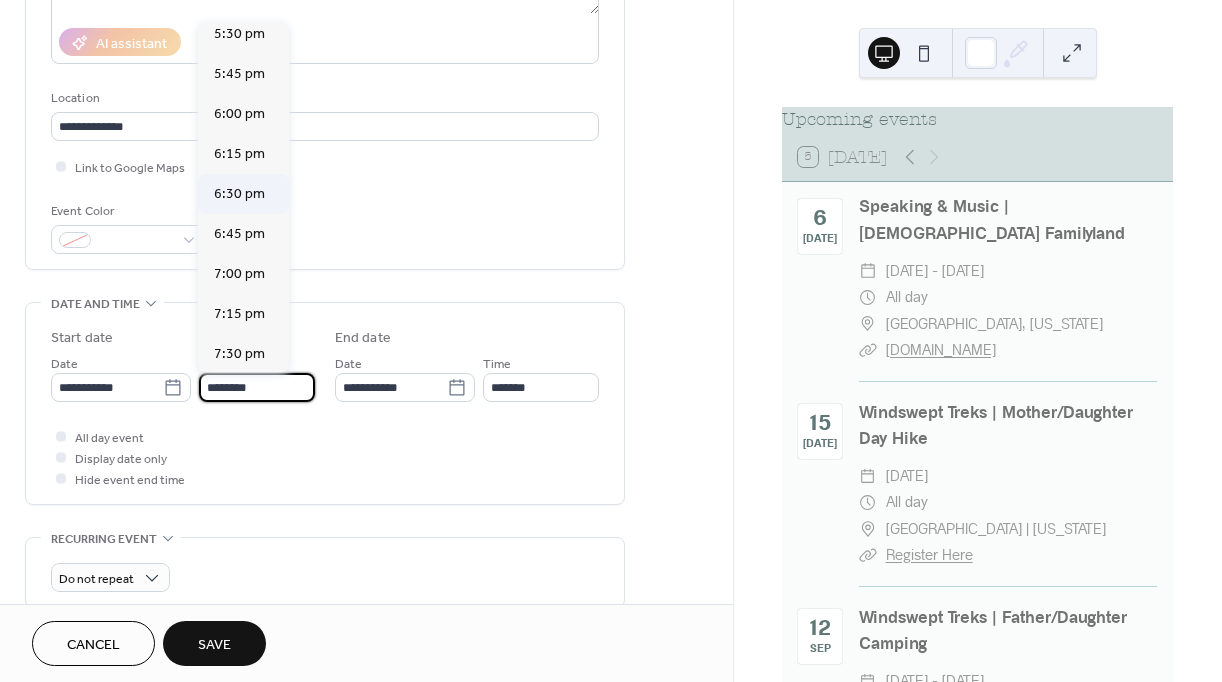 type on "*******" 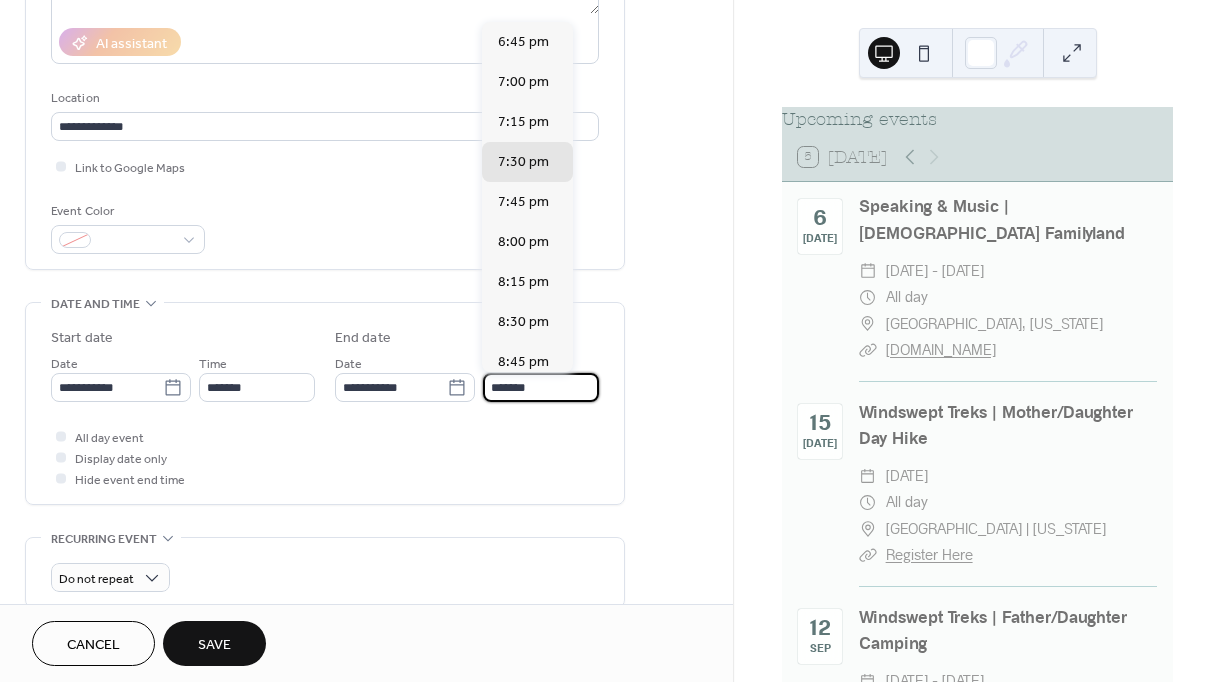click on "*******" at bounding box center [541, 387] 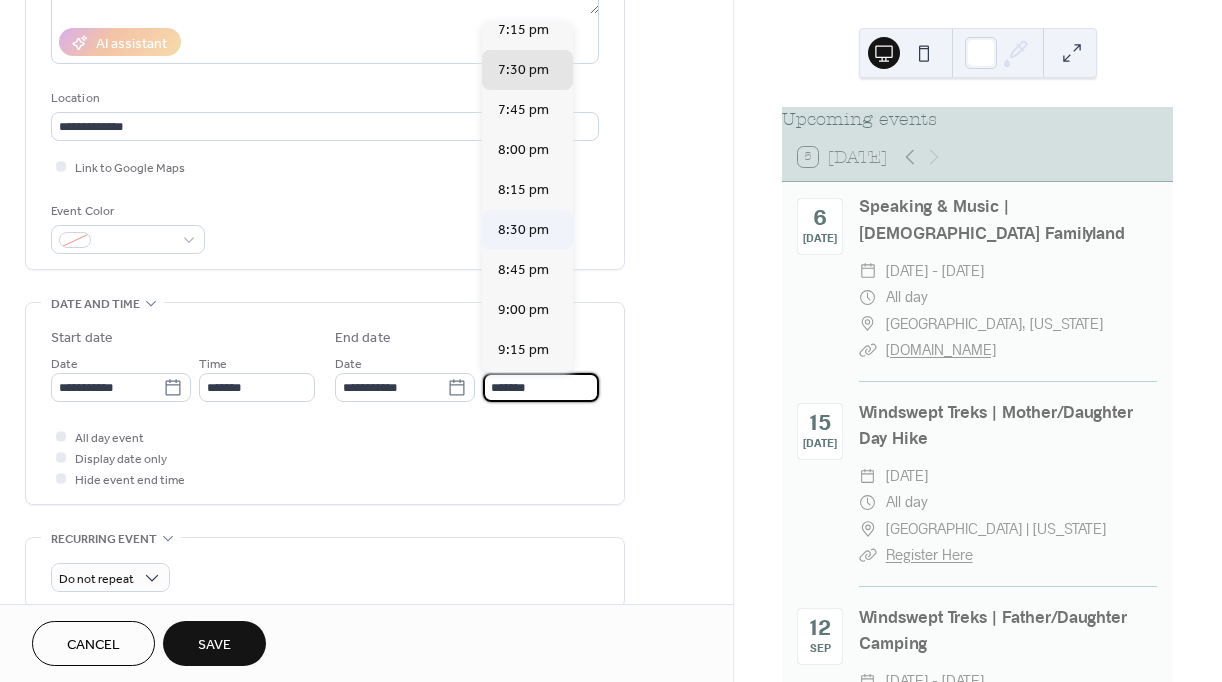 scroll, scrollTop: 92, scrollLeft: 0, axis: vertical 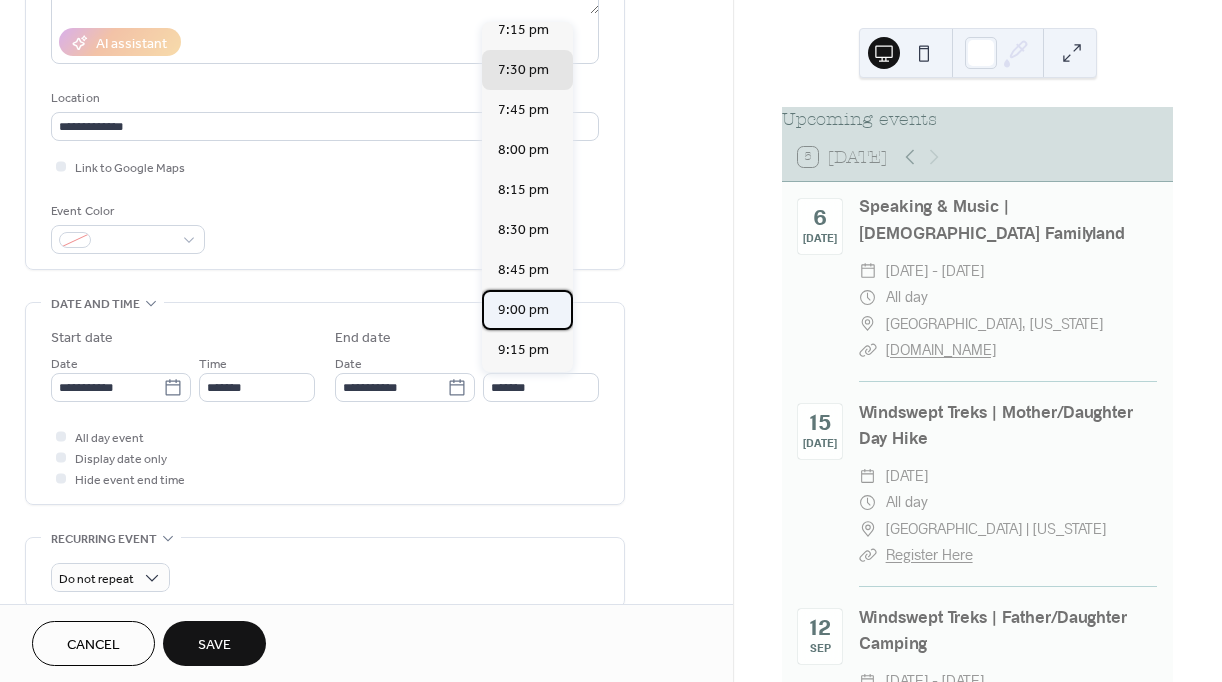 click on "9:00 pm" at bounding box center (523, 309) 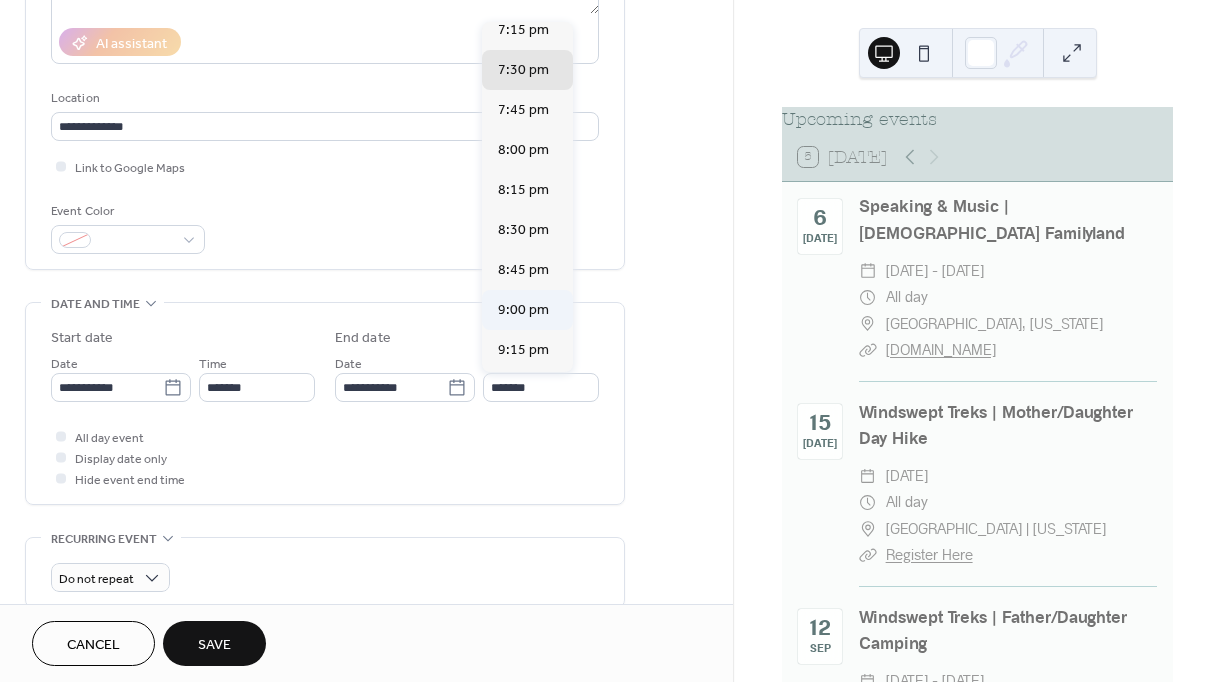 type on "*******" 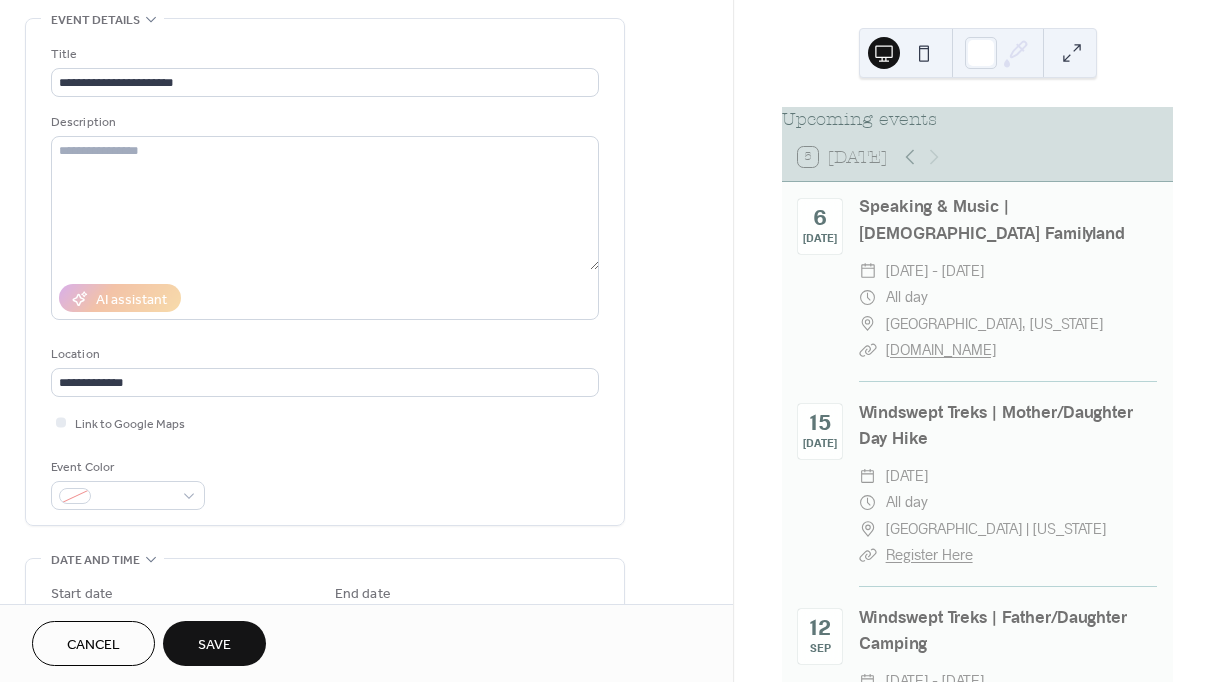 scroll, scrollTop: 0, scrollLeft: 0, axis: both 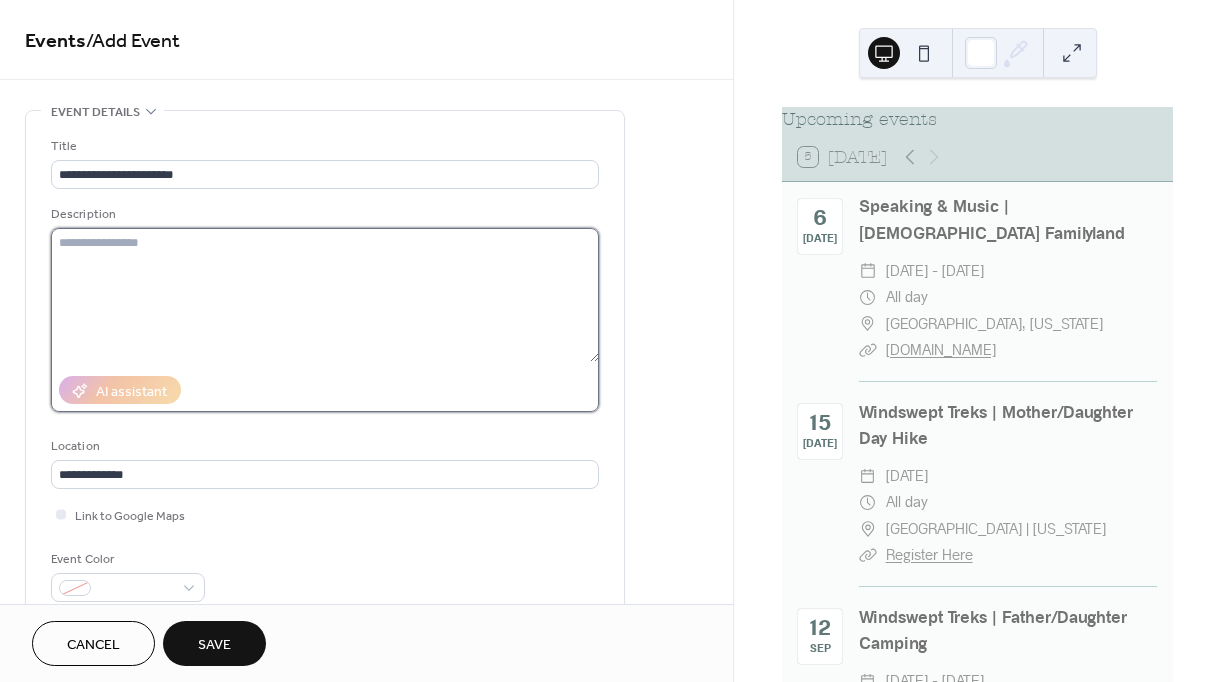 click at bounding box center [325, 295] 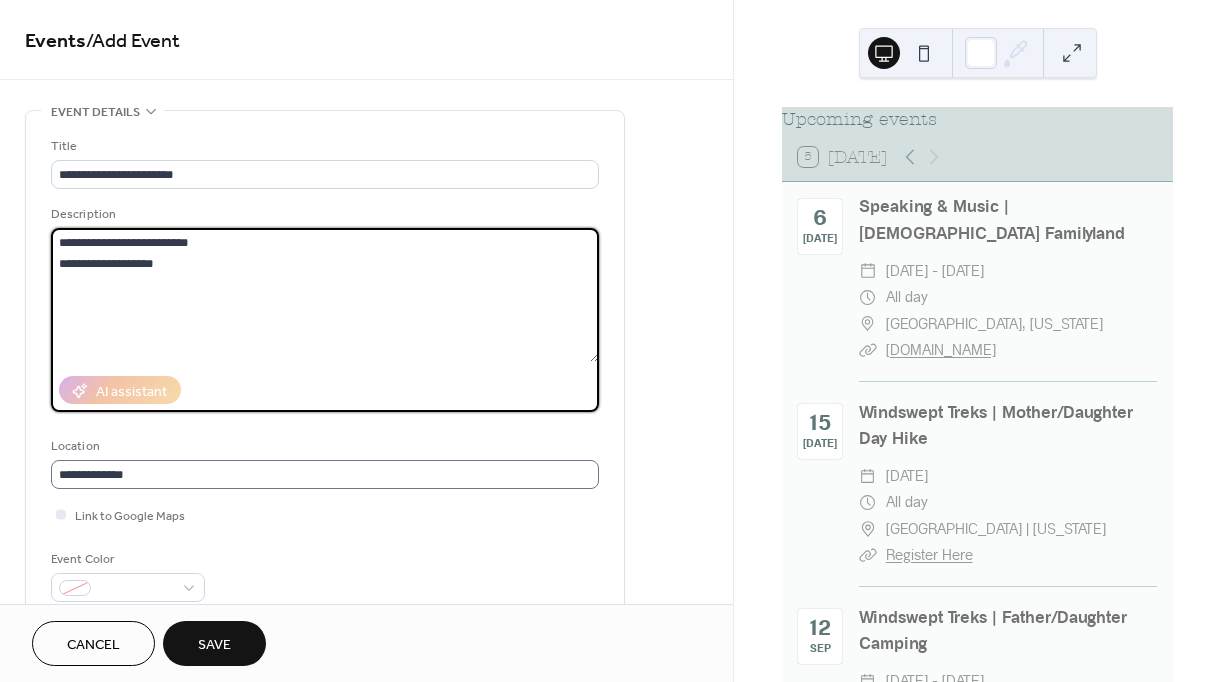 type on "**********" 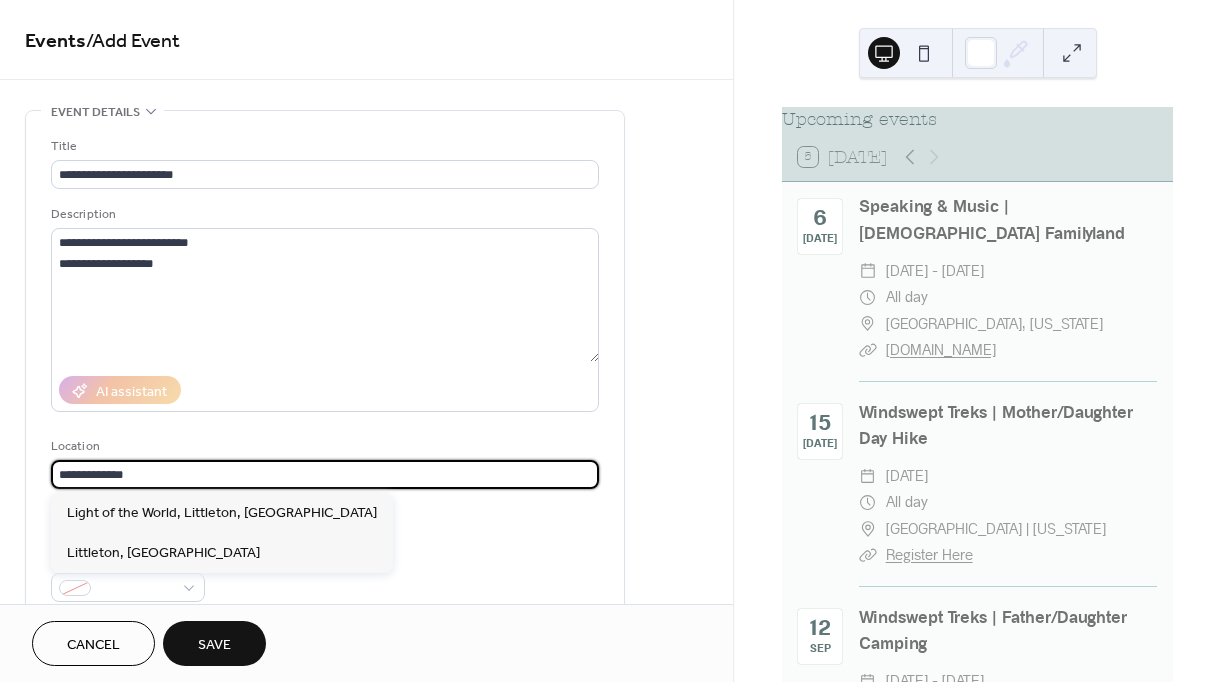 click on "**********" at bounding box center [325, 474] 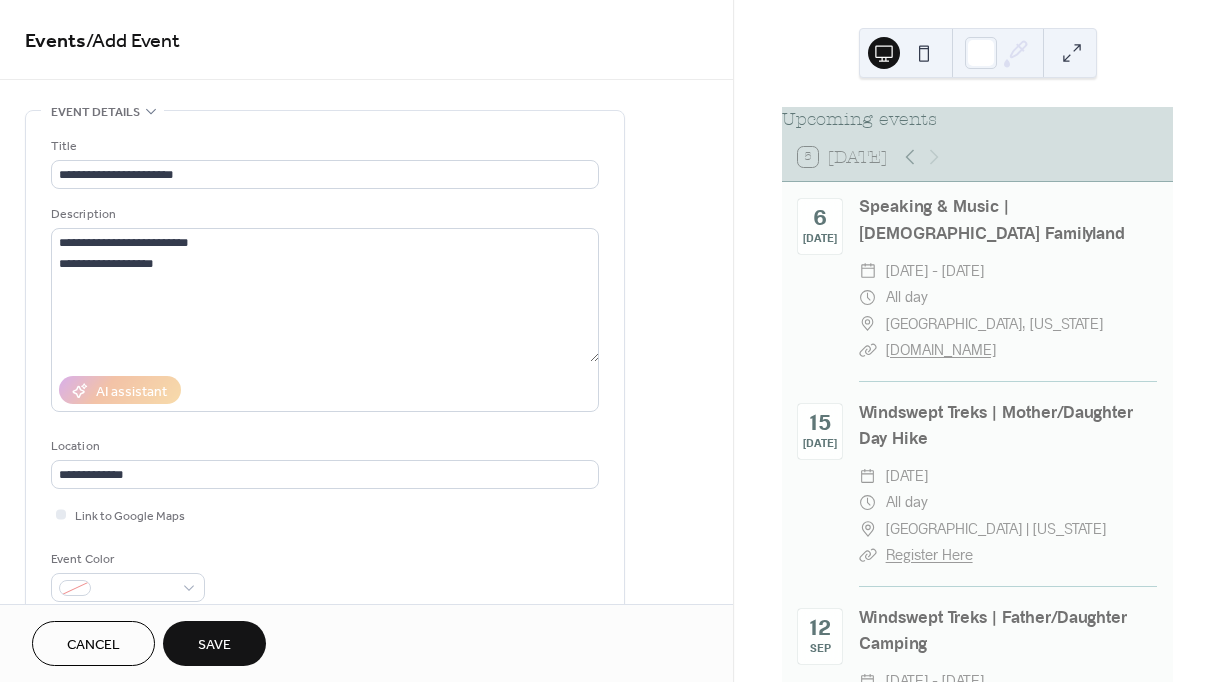 click on "Save" at bounding box center [214, 645] 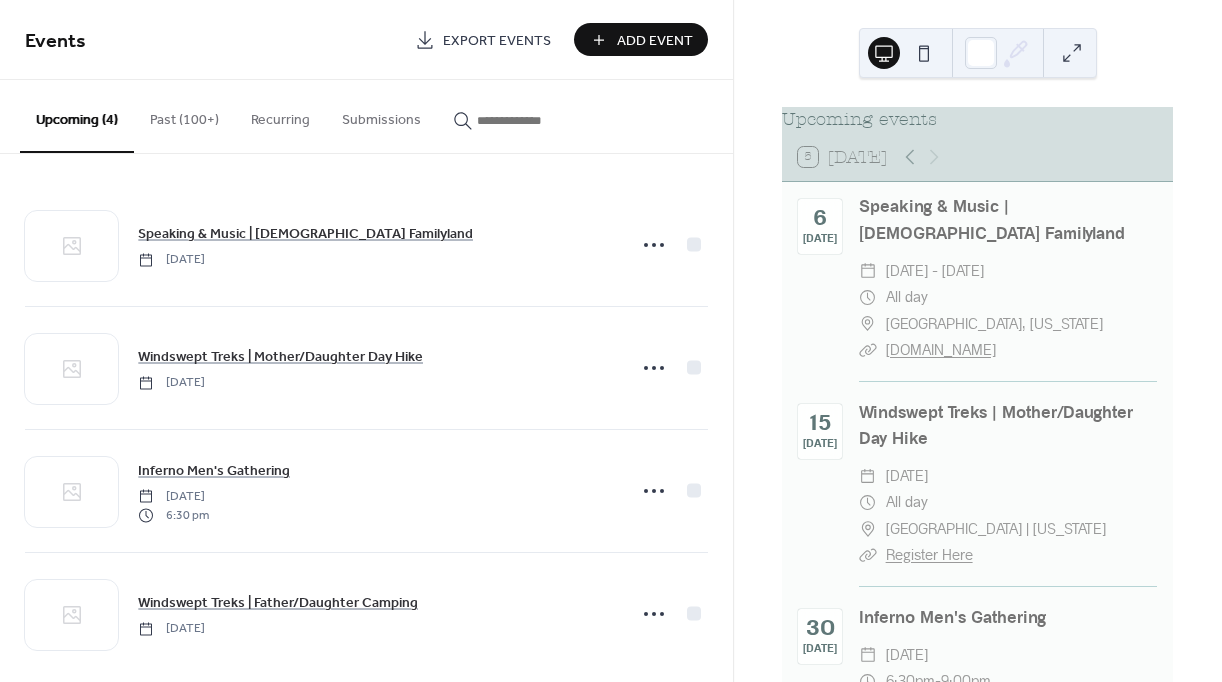 click on "Add Event" at bounding box center [655, 41] 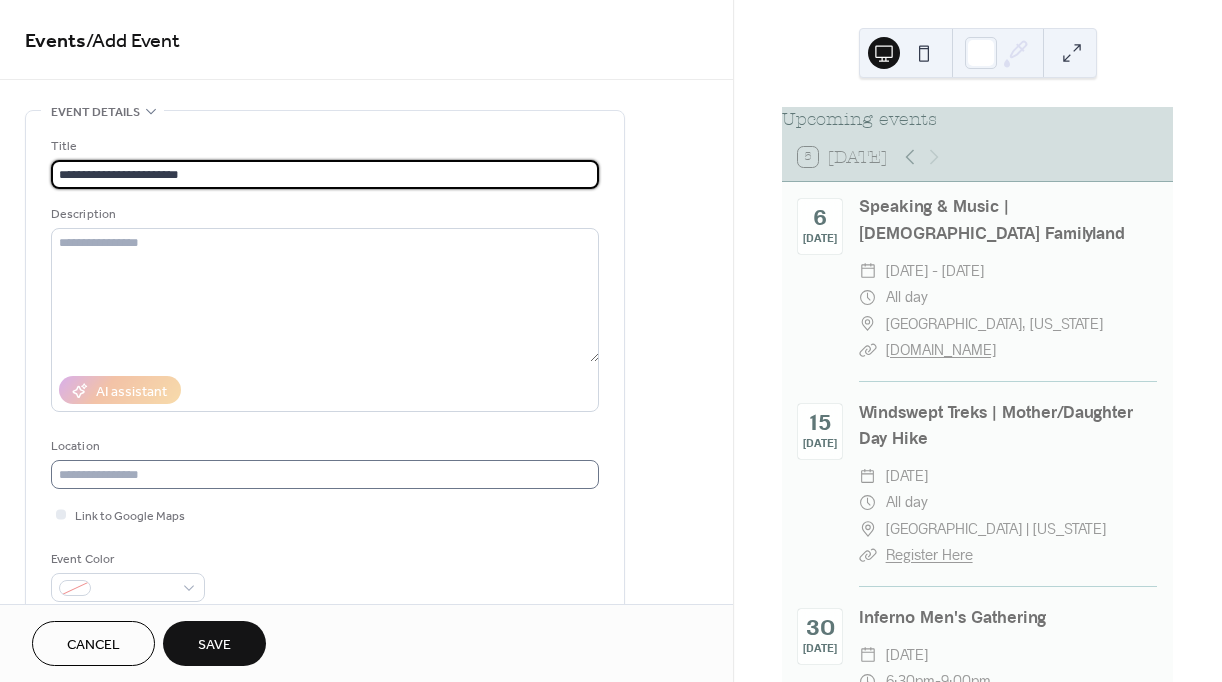 type on "**********" 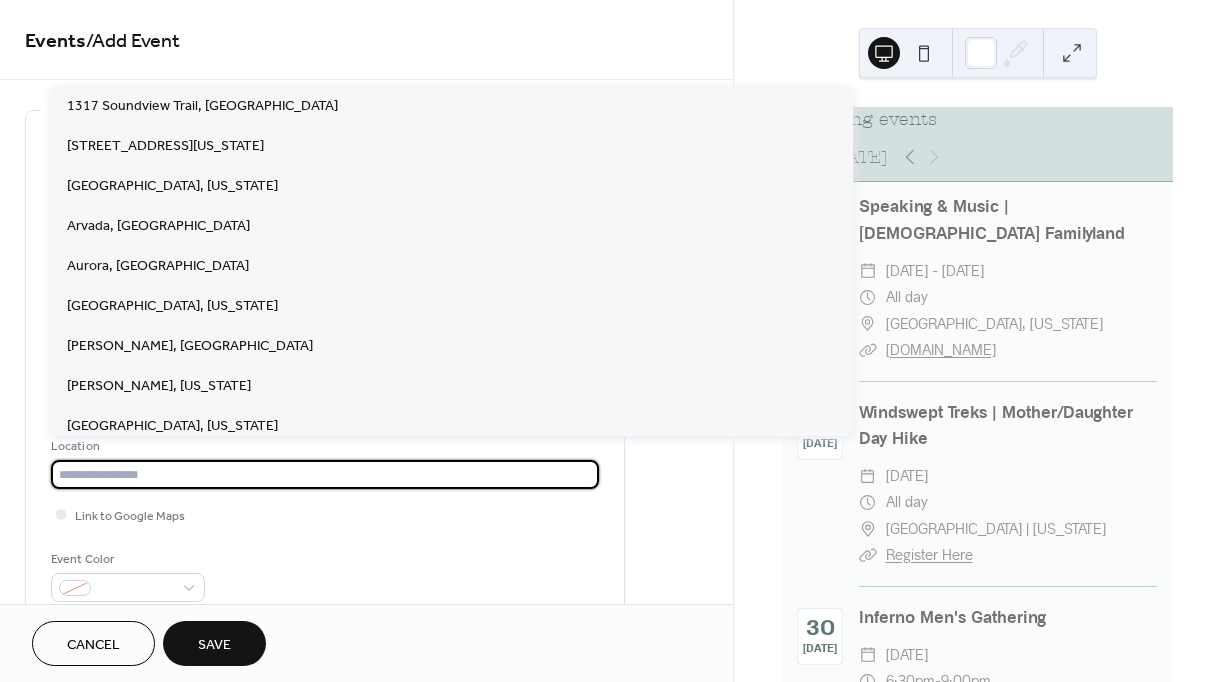 click at bounding box center (325, 474) 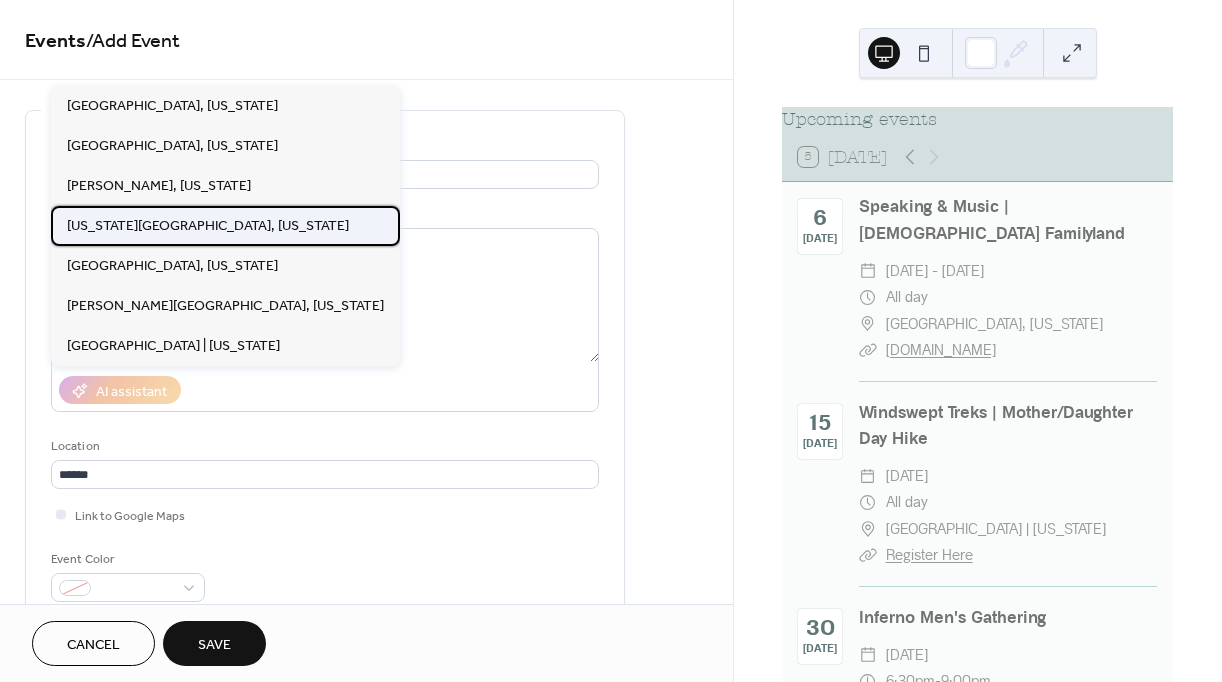 click on "Colorado Springs, Colorado" at bounding box center (208, 225) 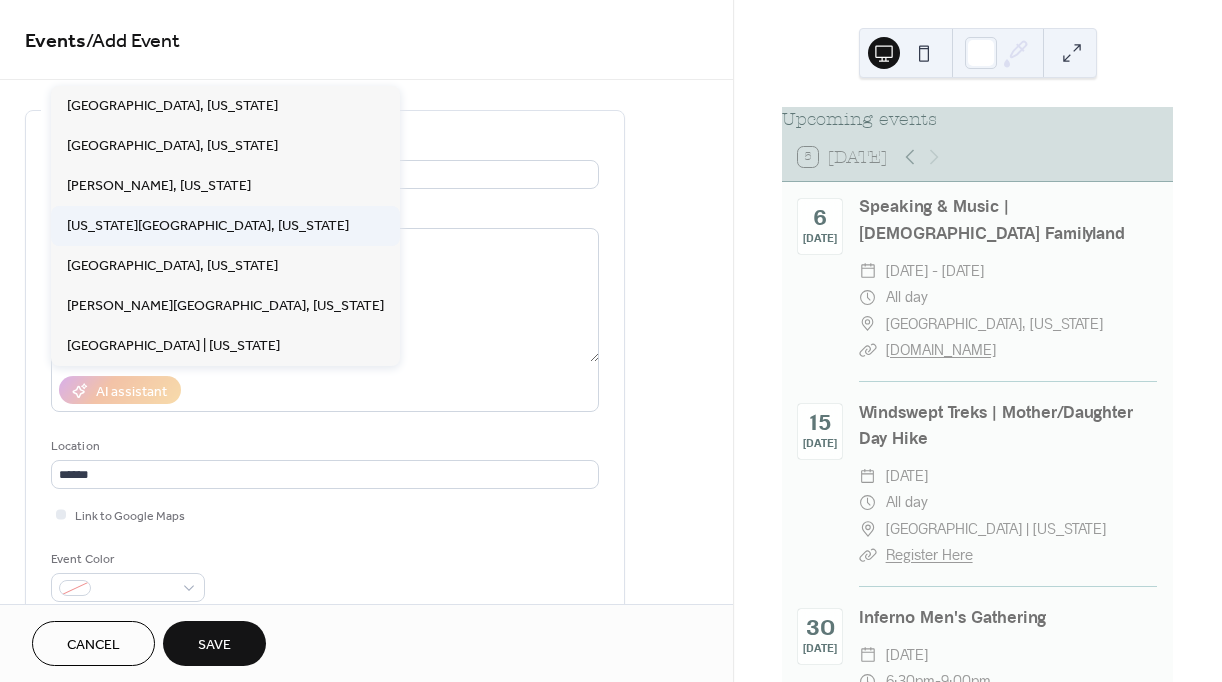 type on "**********" 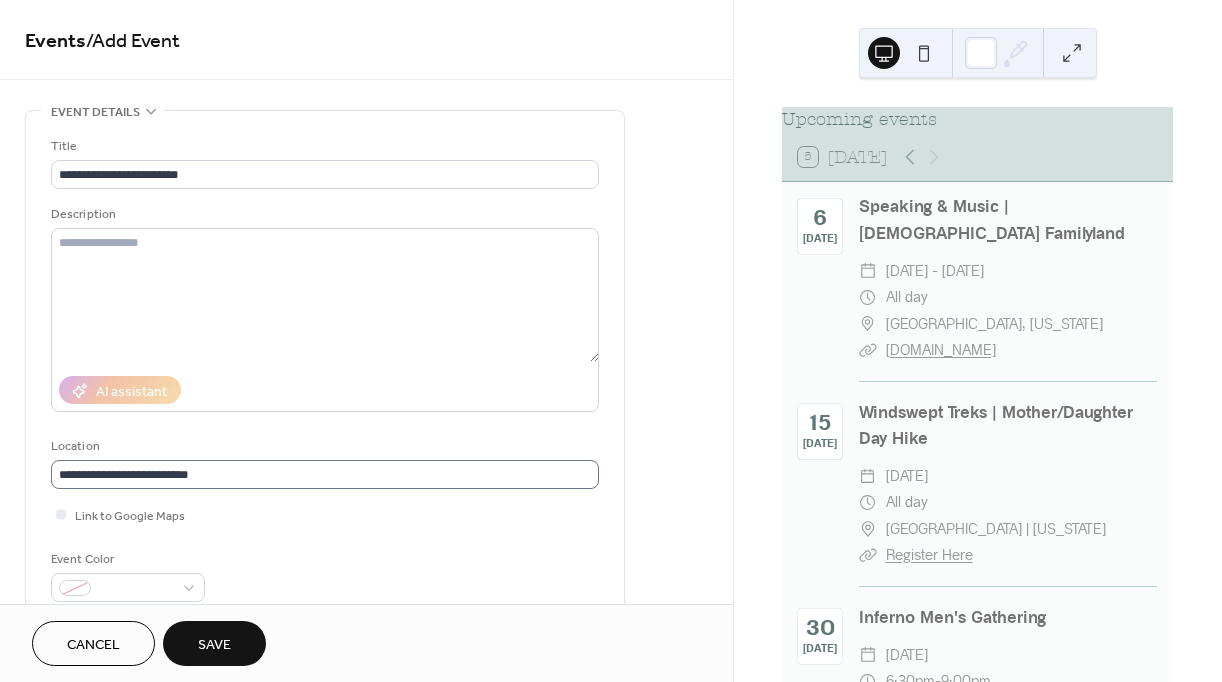 scroll, scrollTop: 1, scrollLeft: 0, axis: vertical 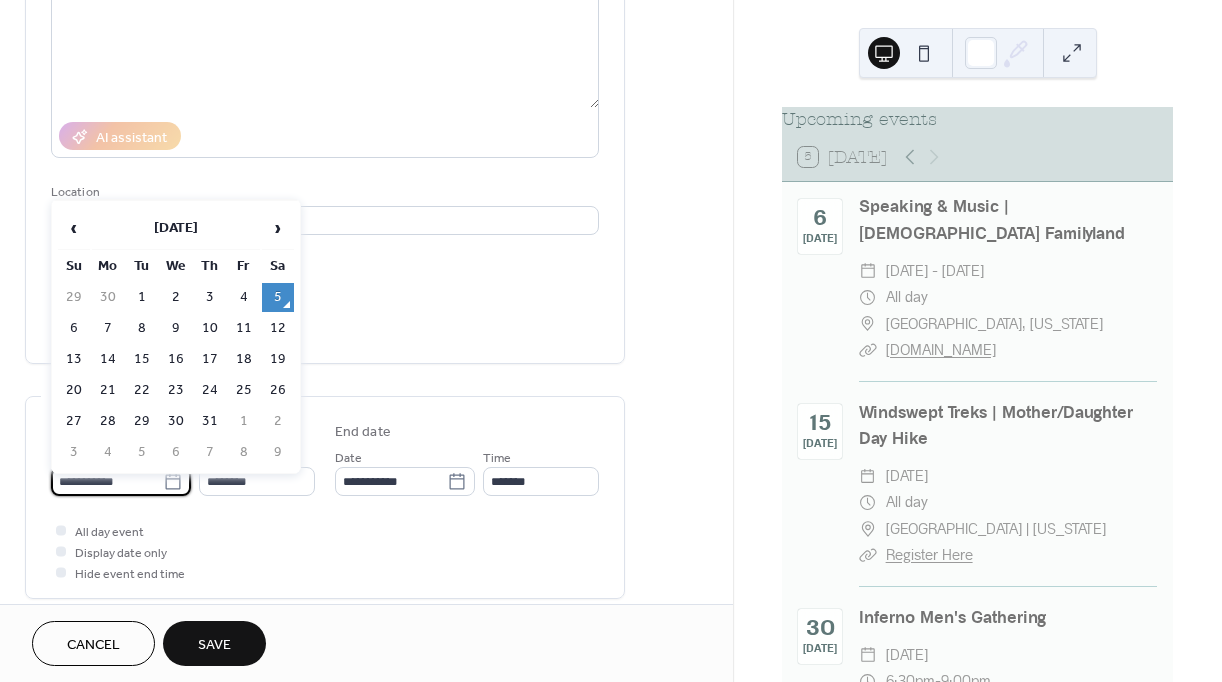 click on "**********" at bounding box center (107, 481) 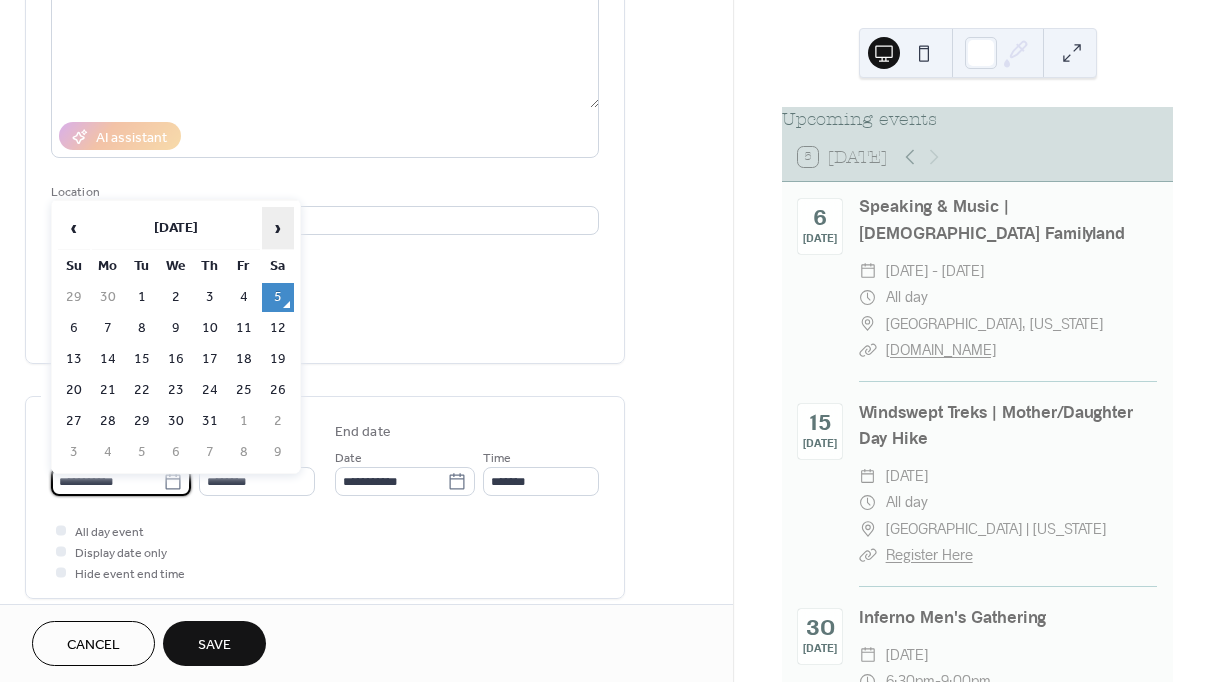 click on "›" at bounding box center [278, 228] 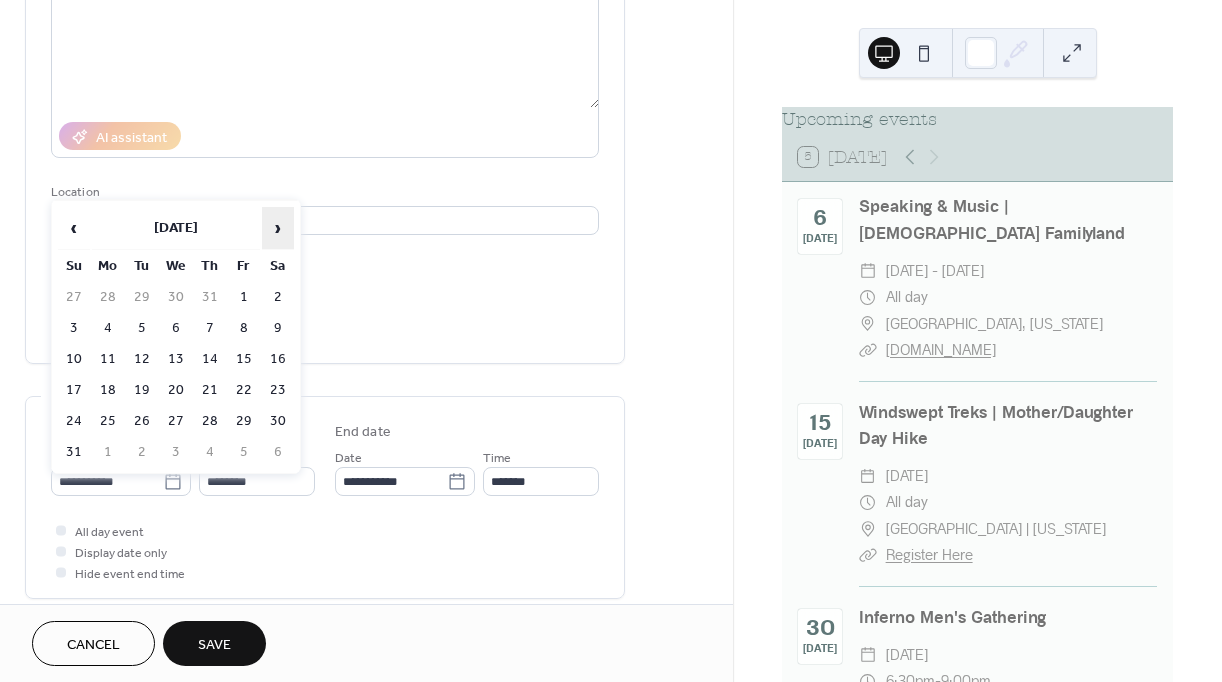 click on "›" at bounding box center (278, 228) 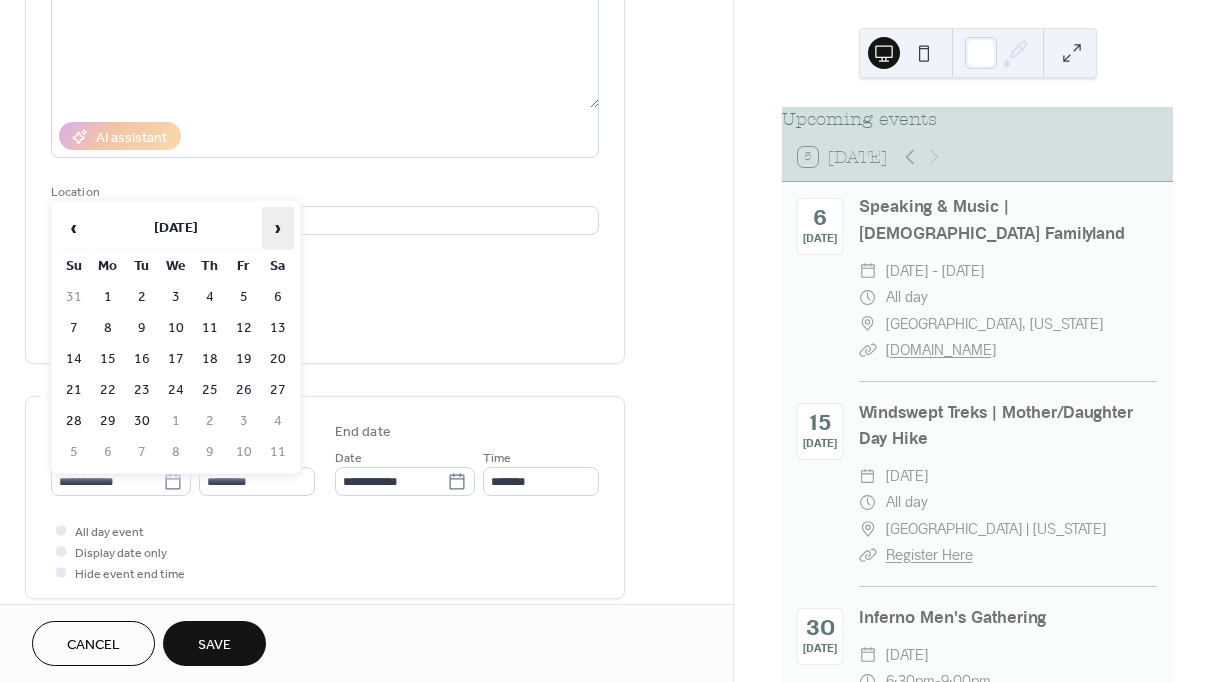click on "›" at bounding box center (278, 228) 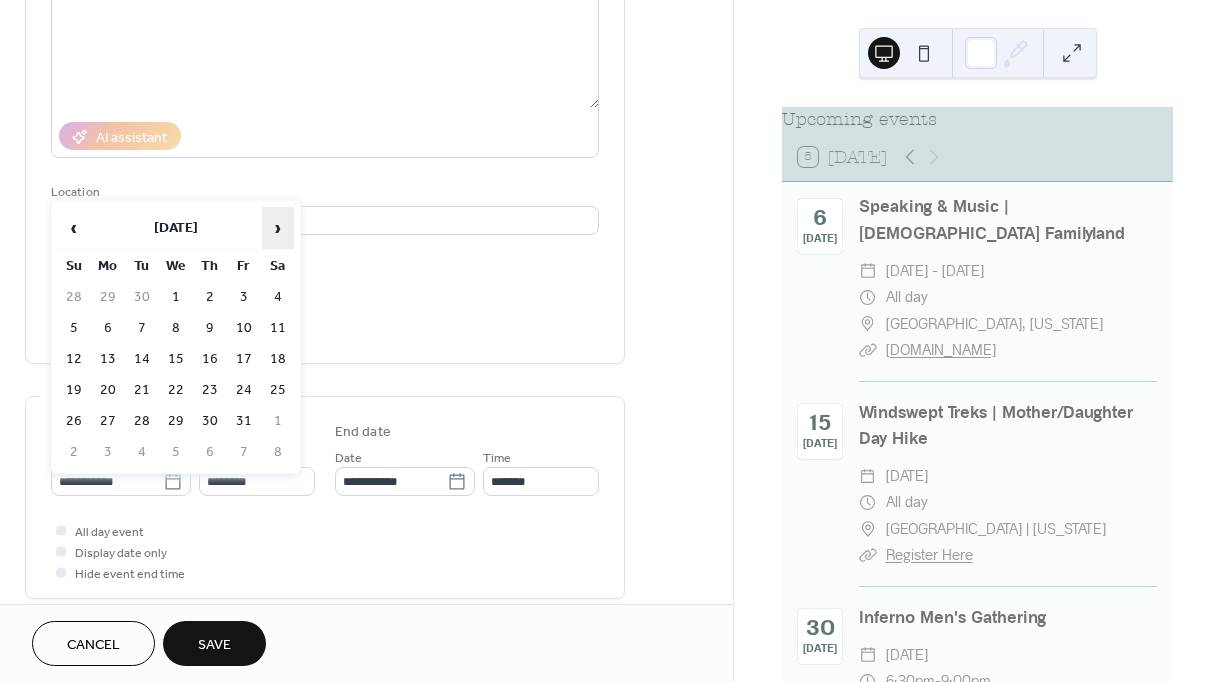 click on "›" at bounding box center [278, 228] 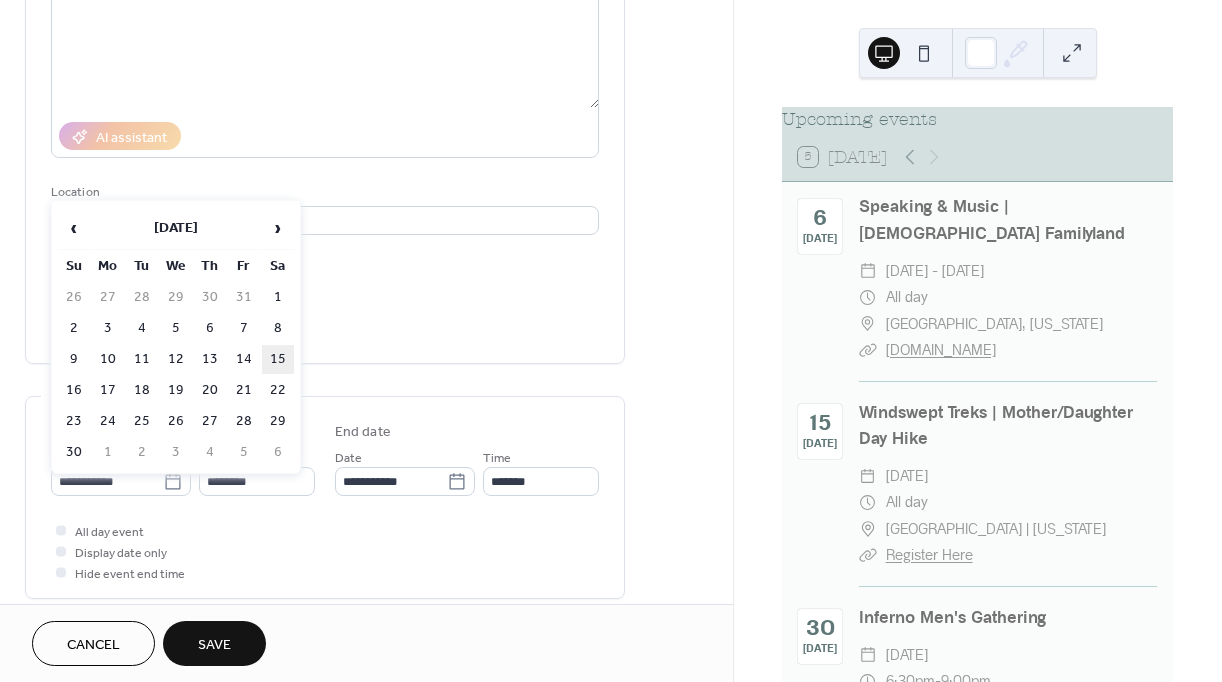 click on "15" at bounding box center [278, 359] 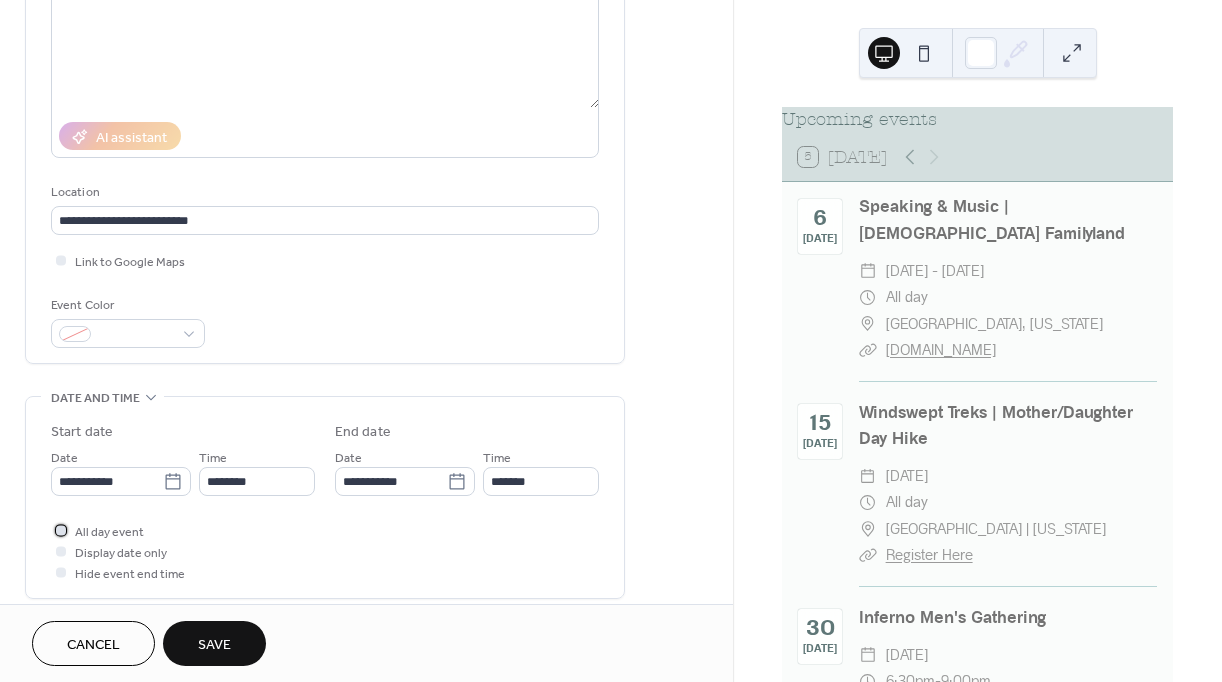 click at bounding box center [61, 530] 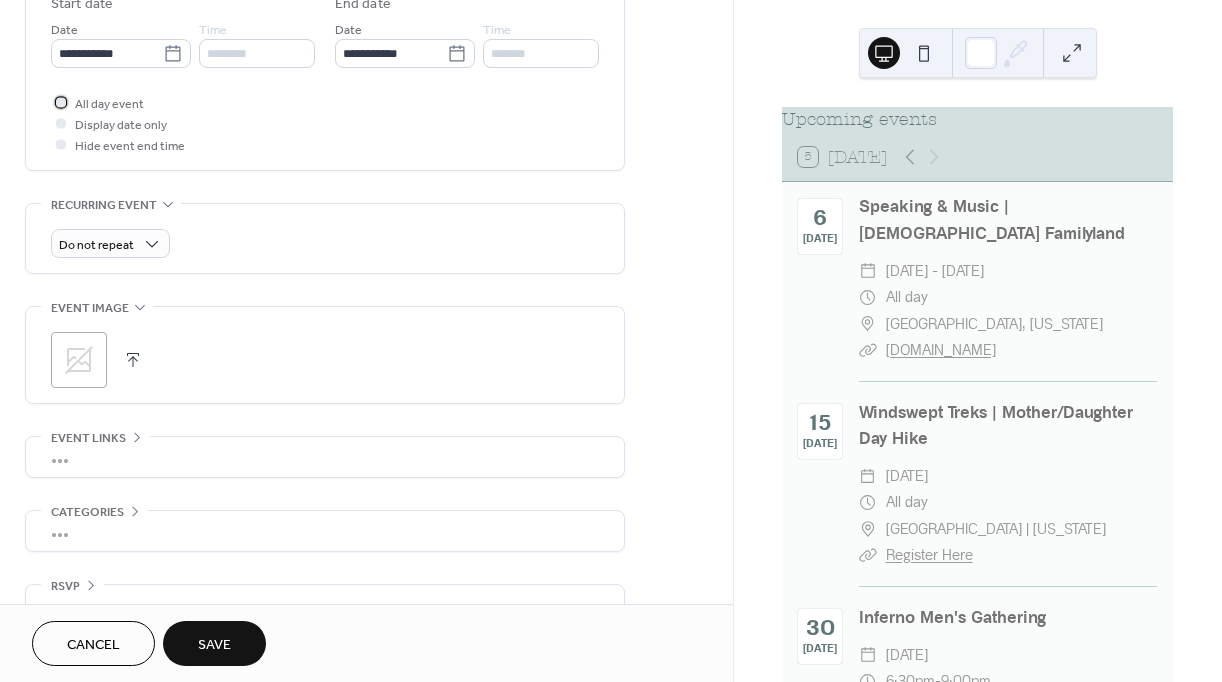 scroll, scrollTop: 684, scrollLeft: 0, axis: vertical 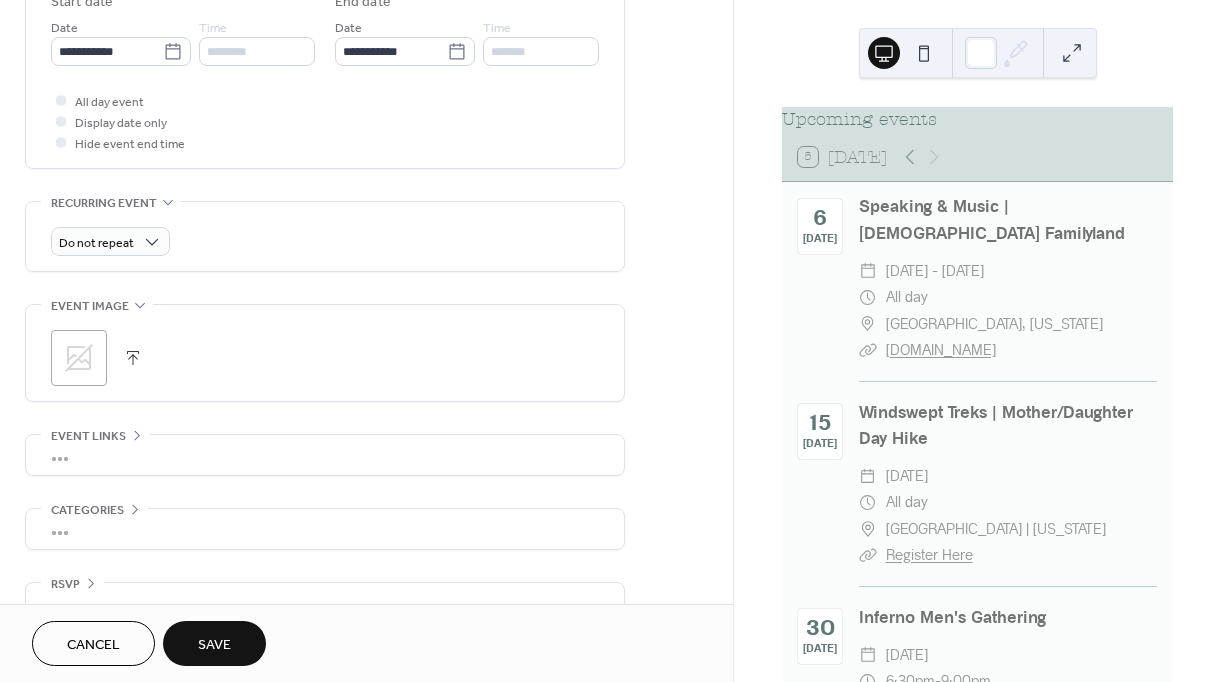 click on "•••" at bounding box center (325, 455) 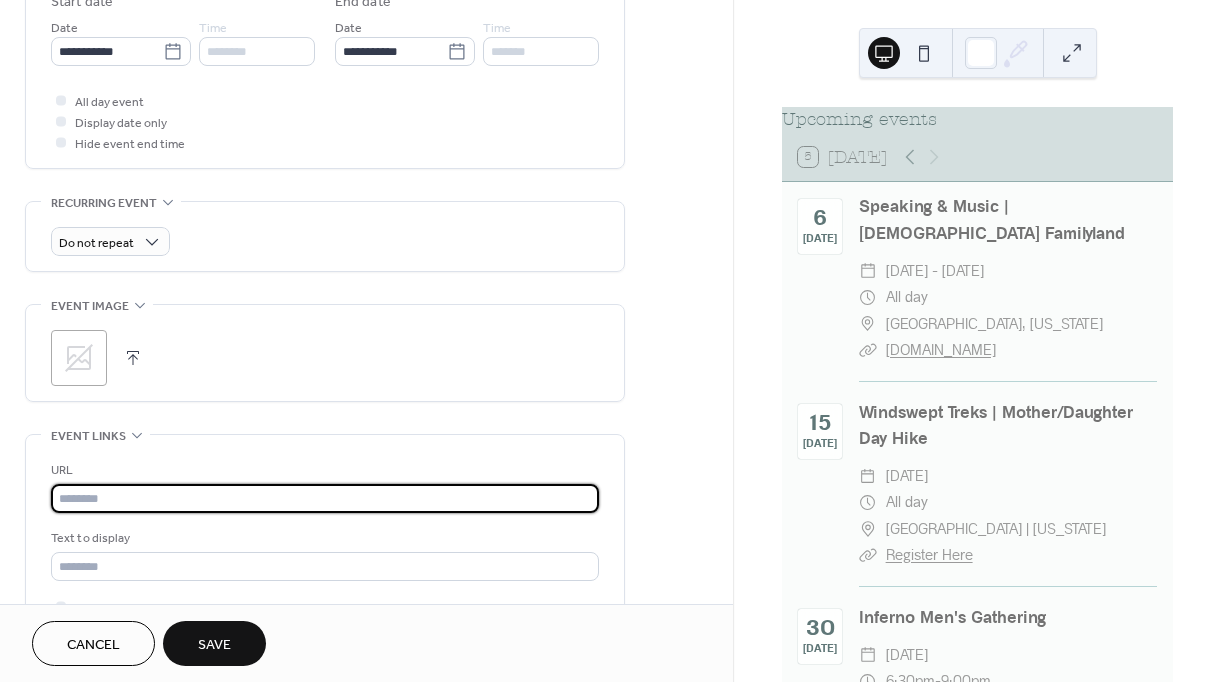 click at bounding box center (325, 498) 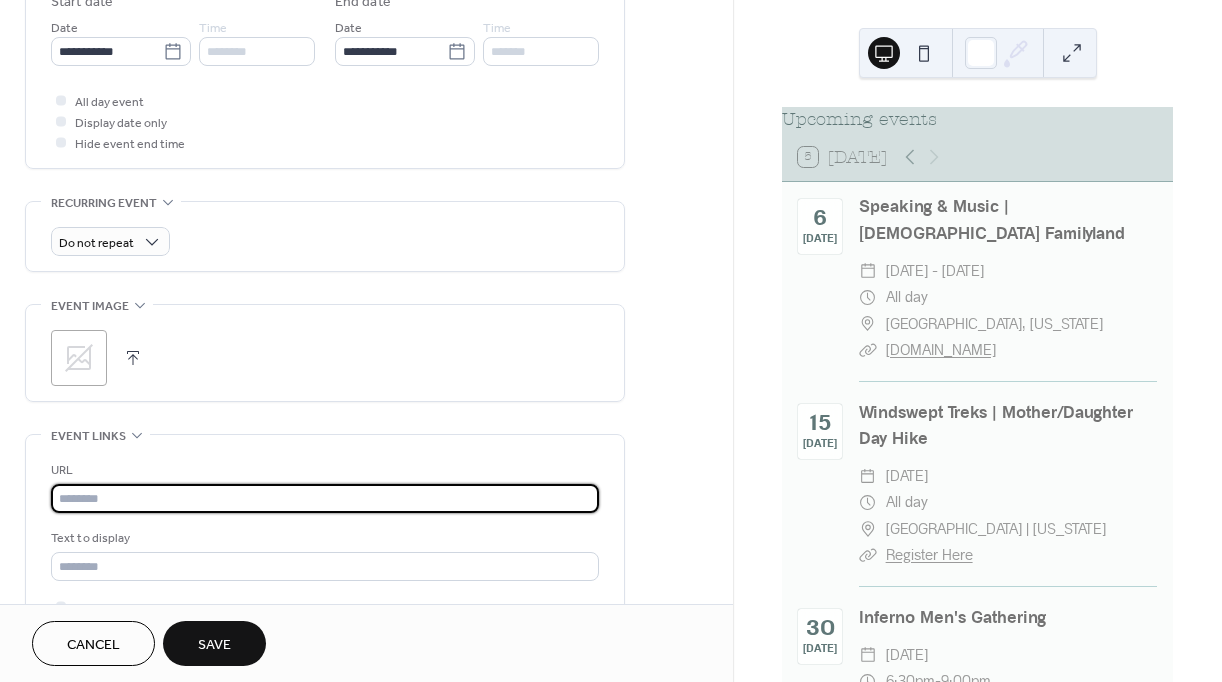 paste on "**********" 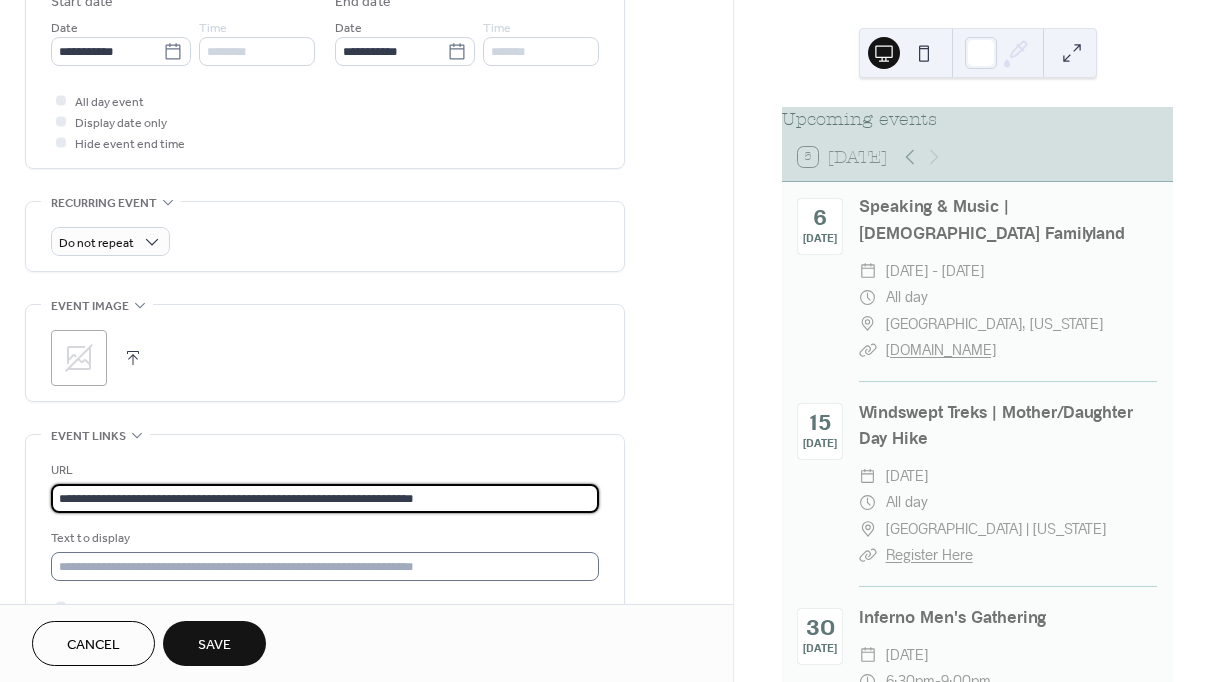 type on "**********" 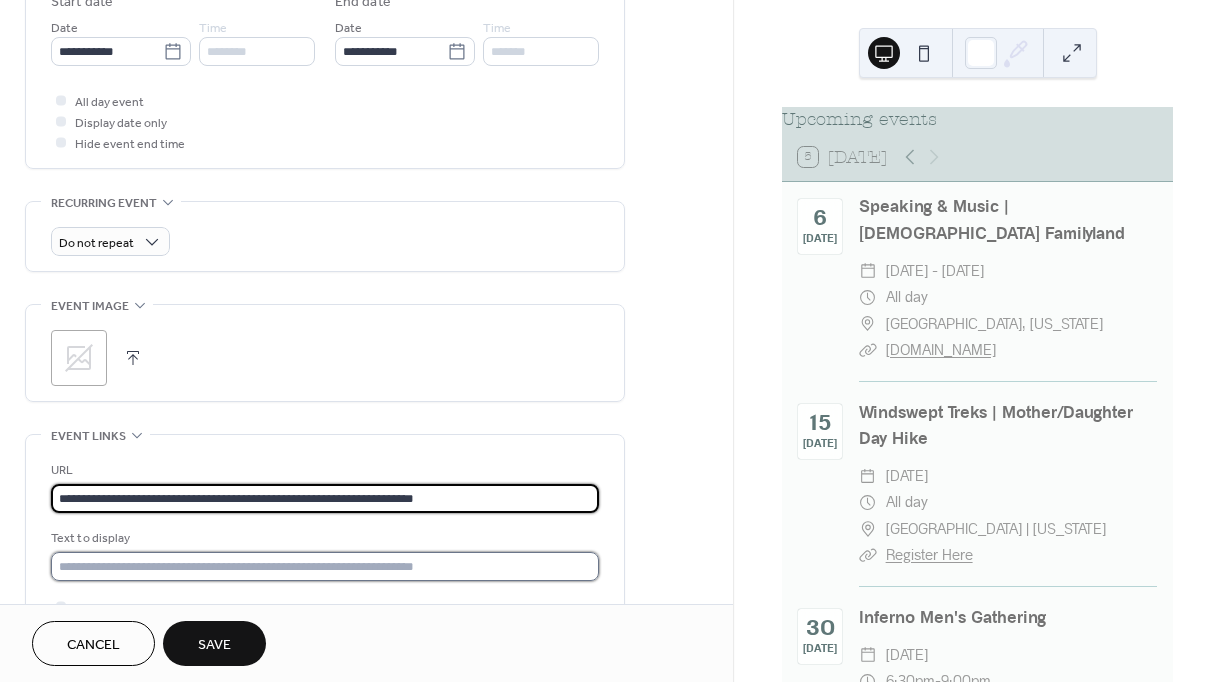 click at bounding box center (325, 566) 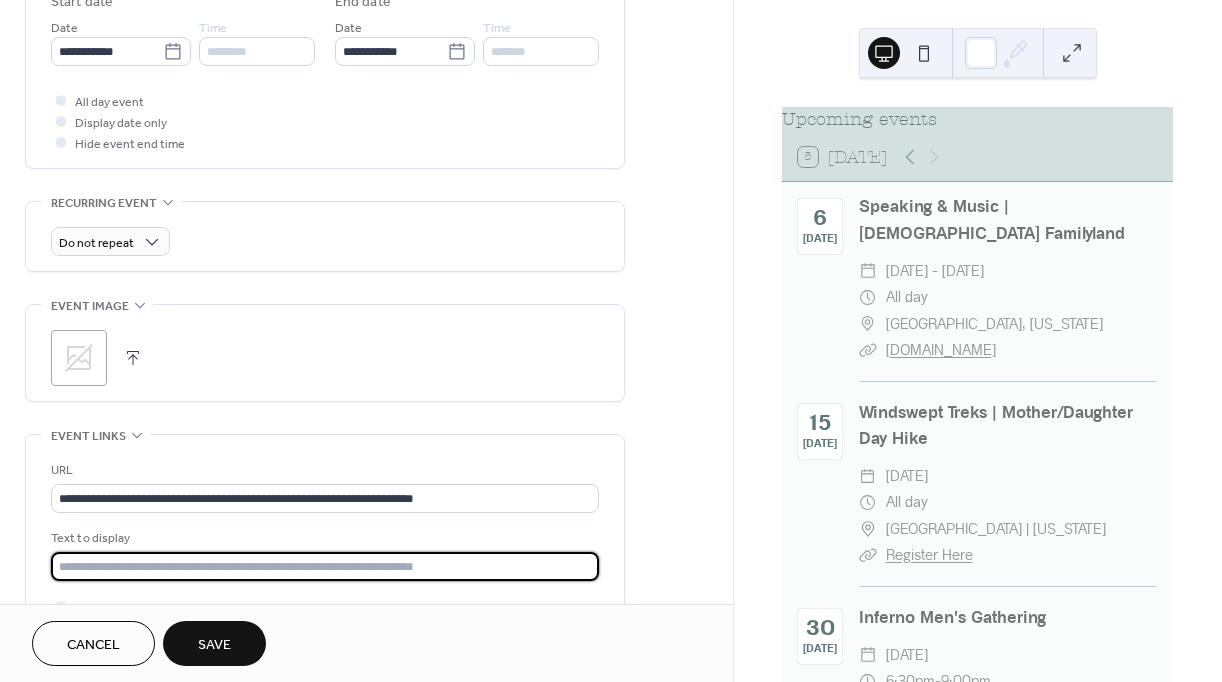 click at bounding box center (325, 566) 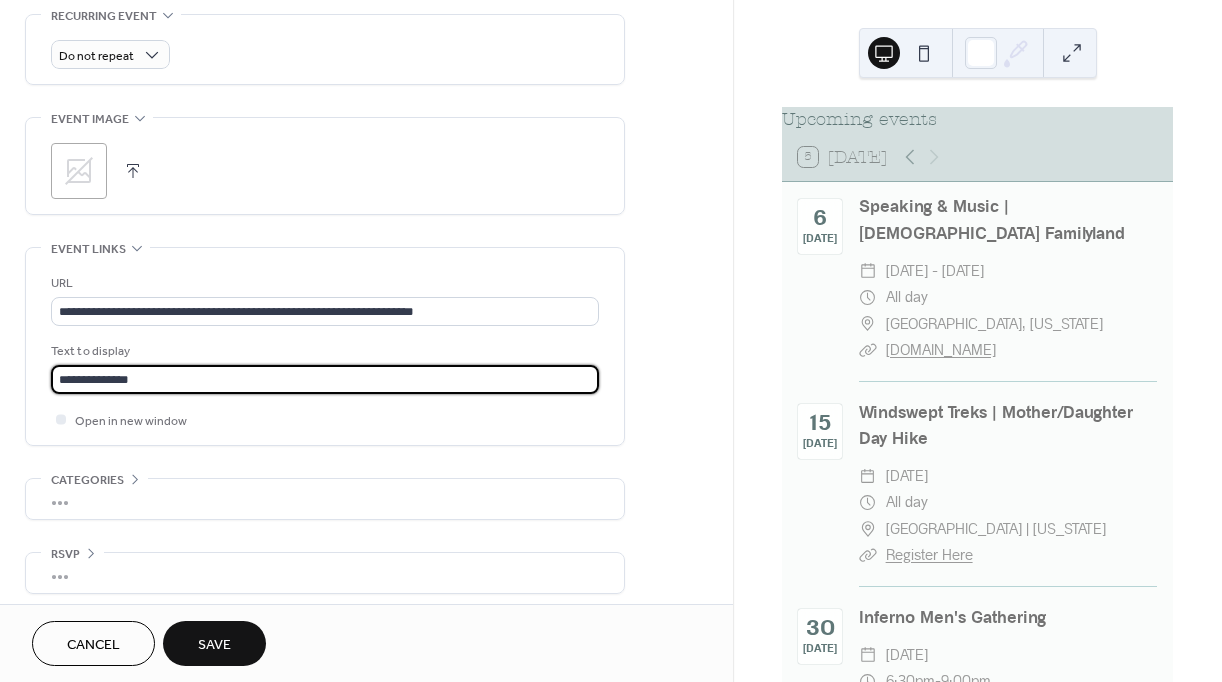 scroll, scrollTop: 878, scrollLeft: 0, axis: vertical 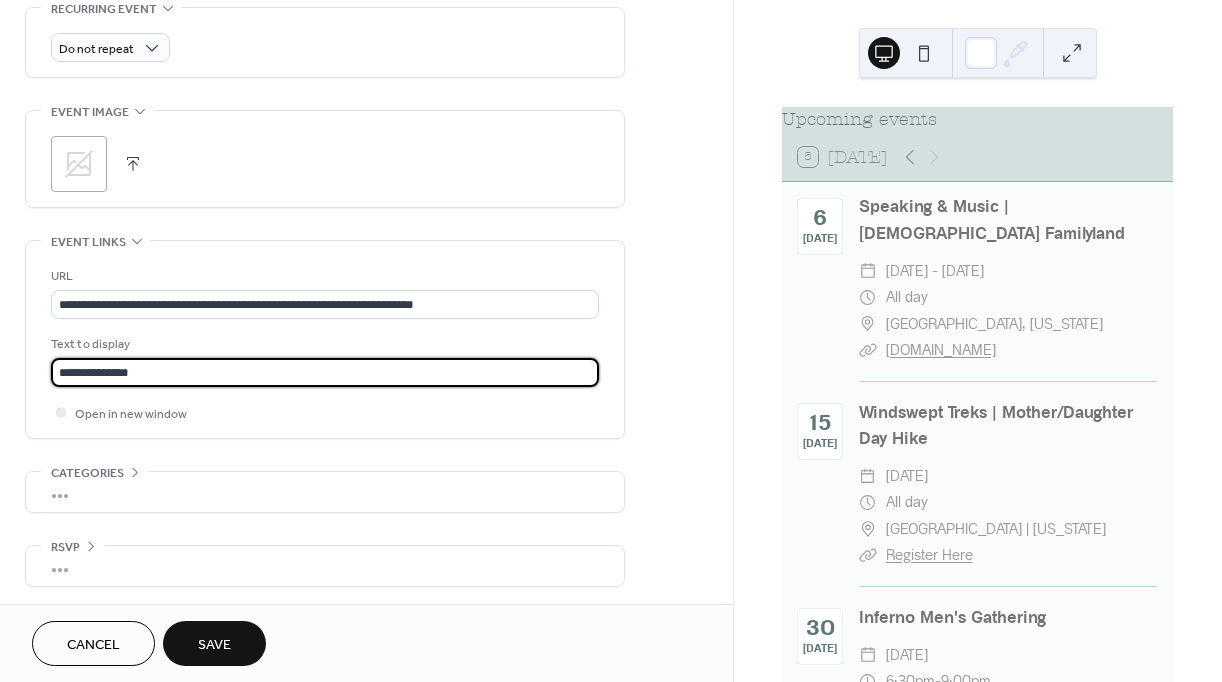 type on "**********" 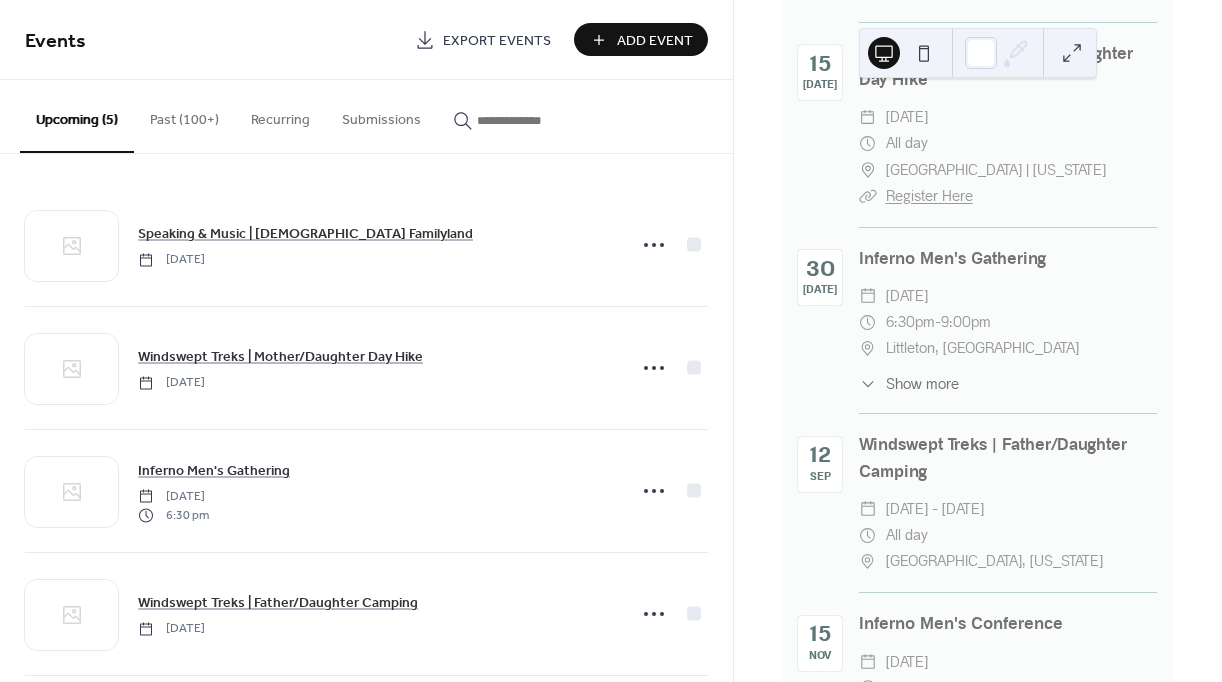 scroll, scrollTop: 360, scrollLeft: 0, axis: vertical 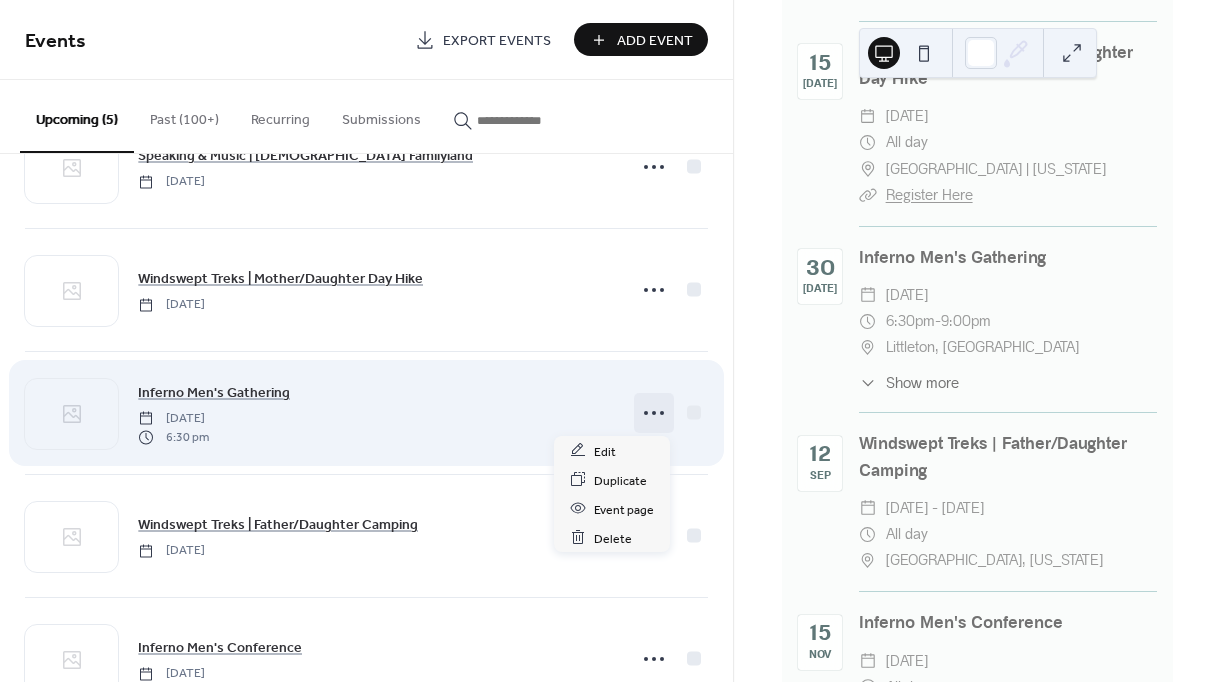 click 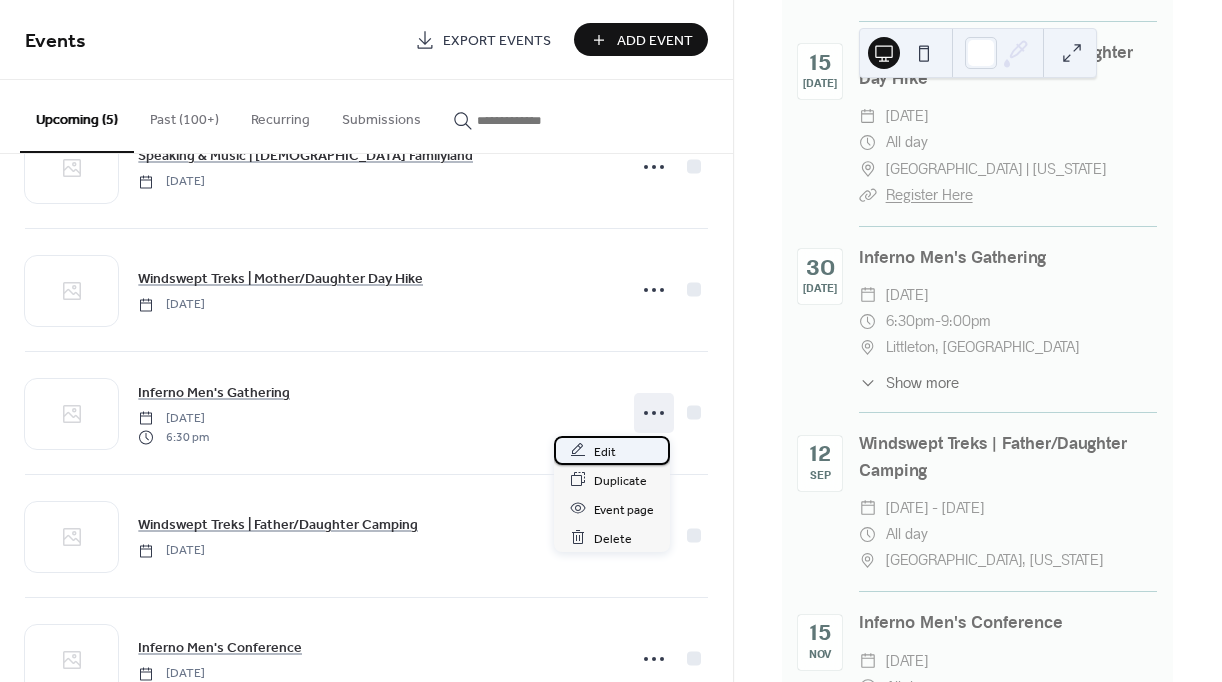 click on "Edit" at bounding box center [605, 451] 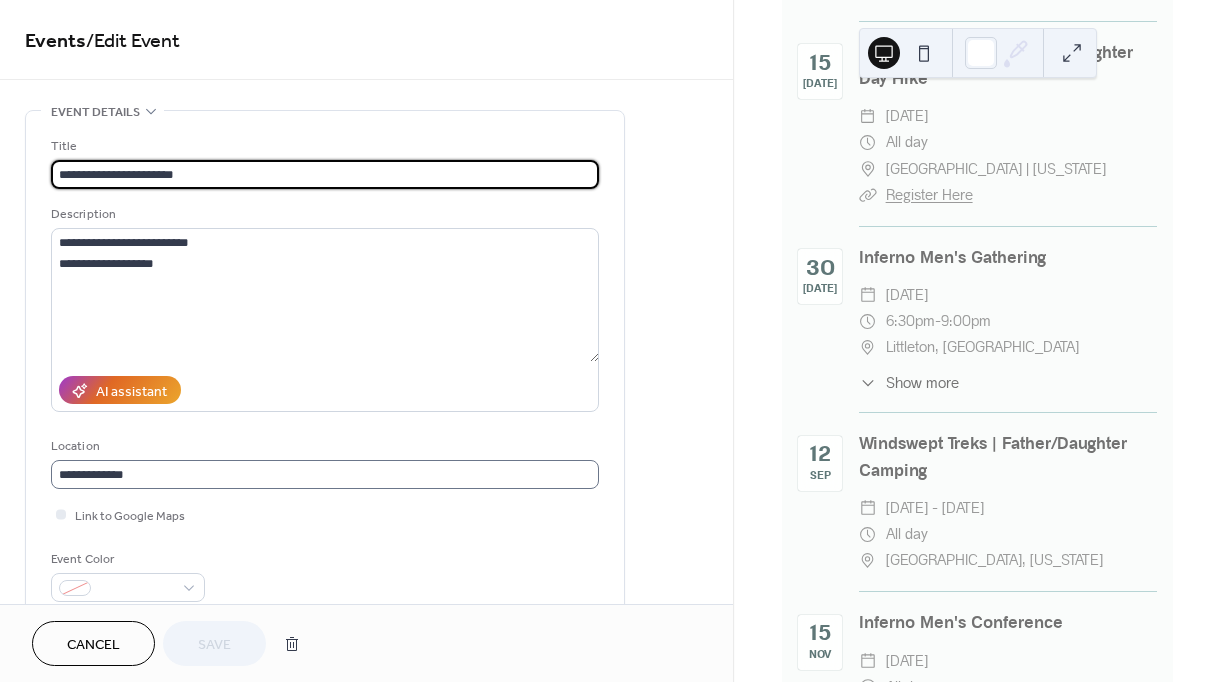 scroll, scrollTop: 1, scrollLeft: 0, axis: vertical 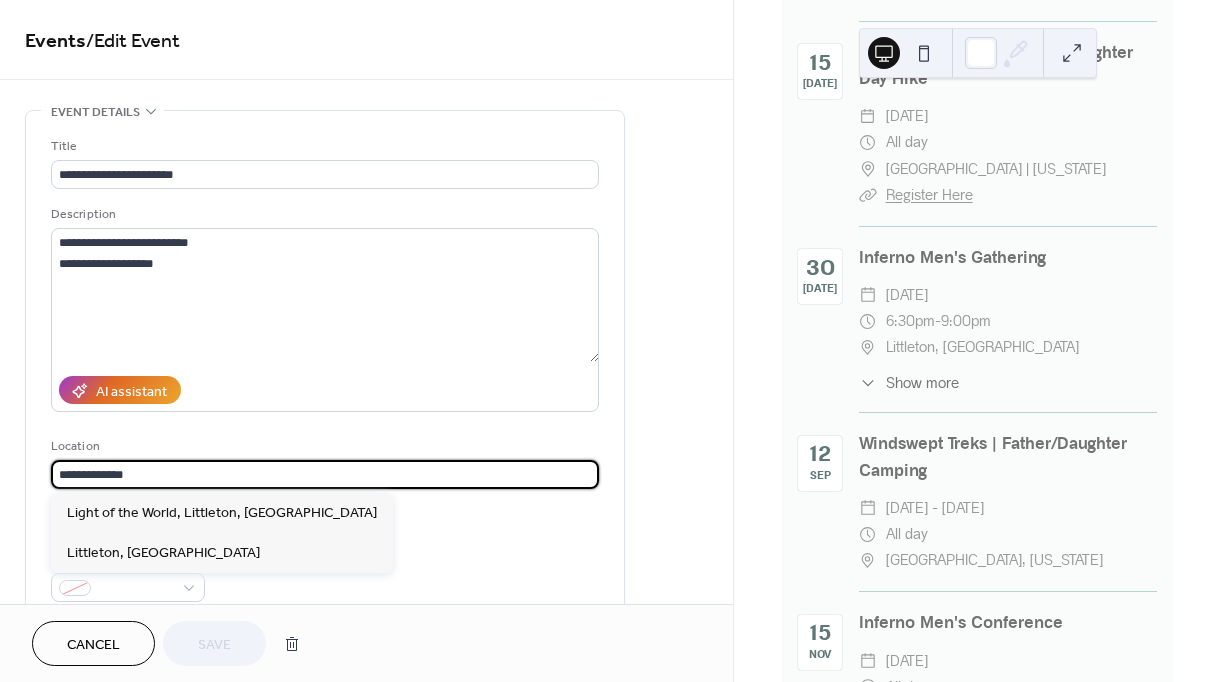 click on "**********" at bounding box center [325, 474] 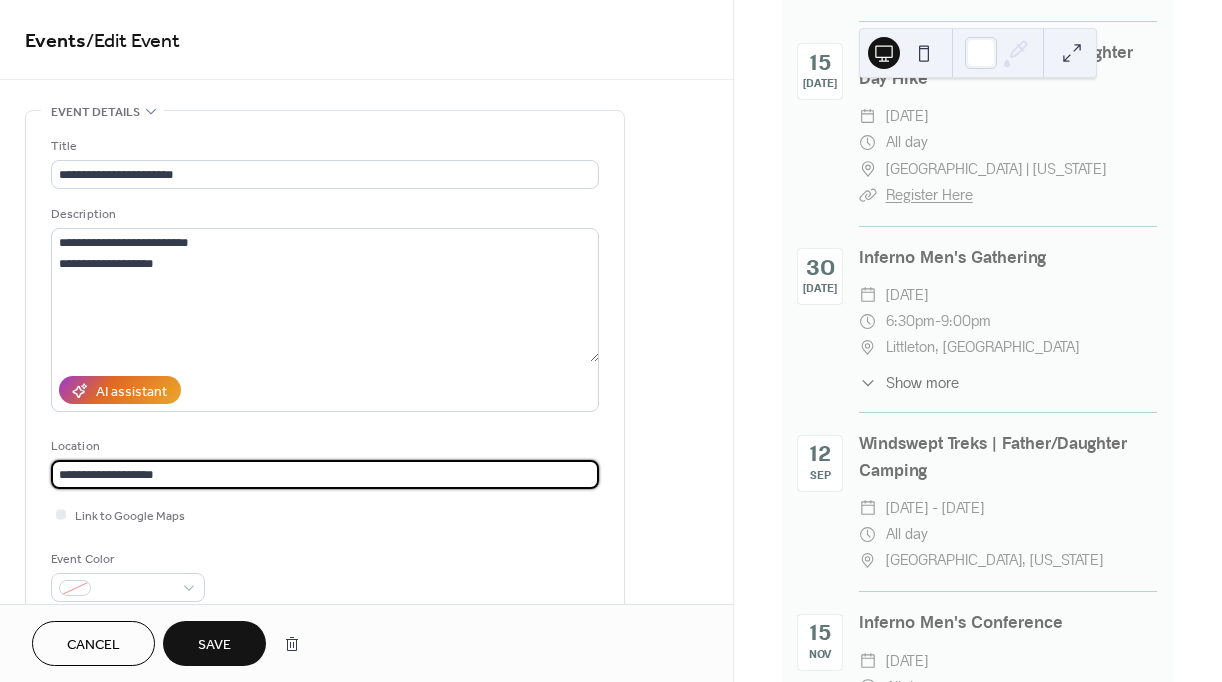 type on "**********" 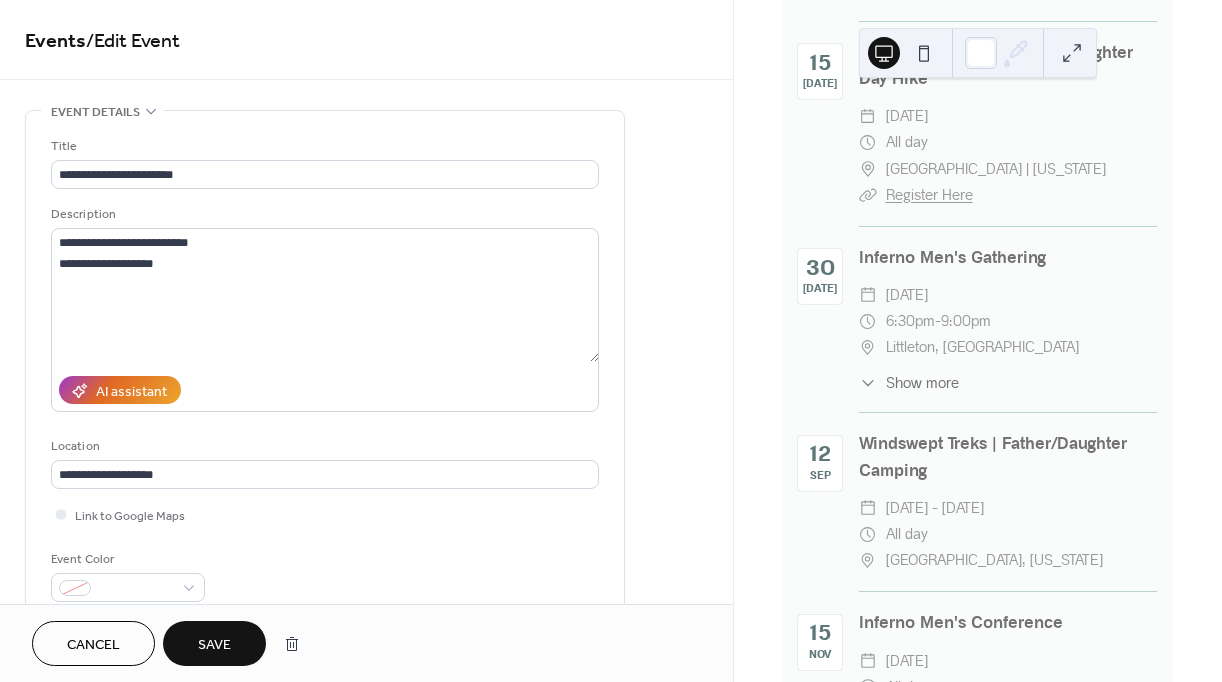 scroll, scrollTop: 0, scrollLeft: 0, axis: both 